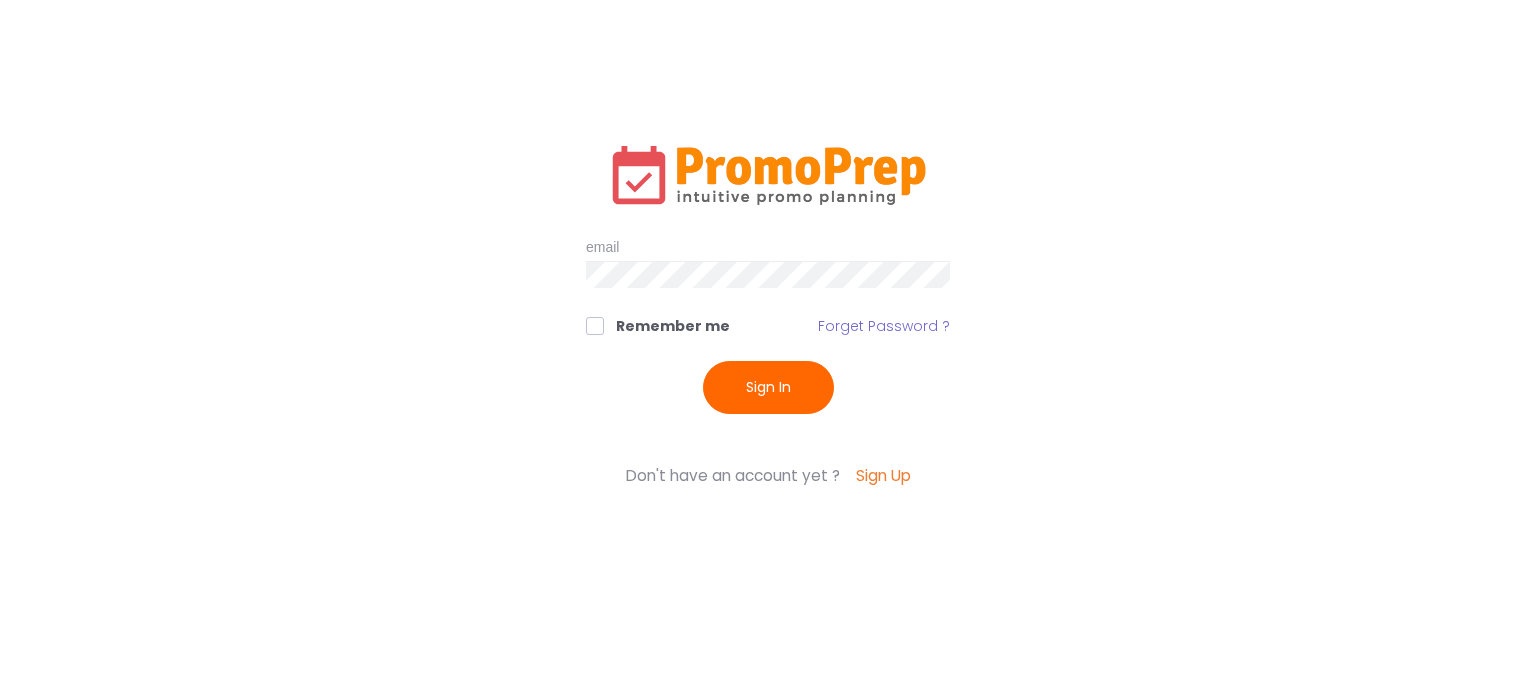 scroll, scrollTop: 0, scrollLeft: 0, axis: both 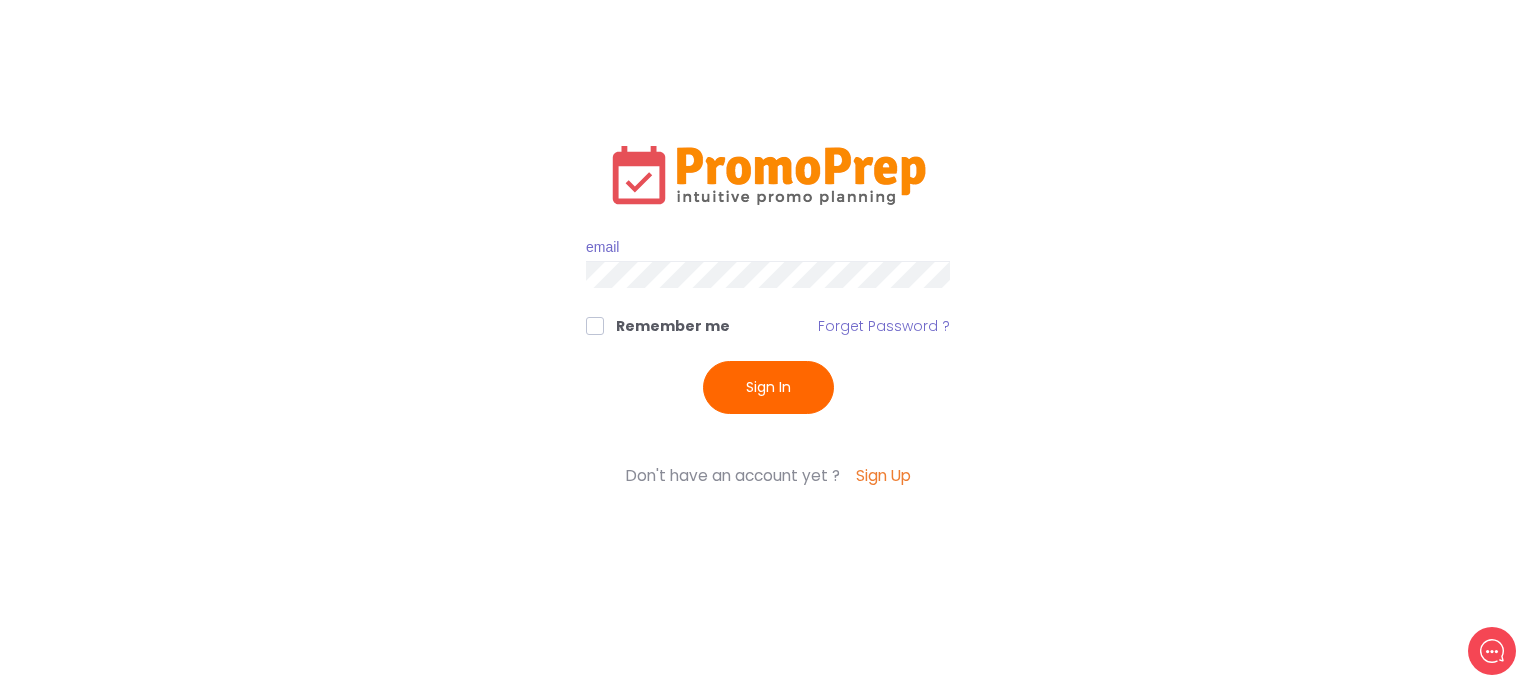 click at bounding box center (768, 248) 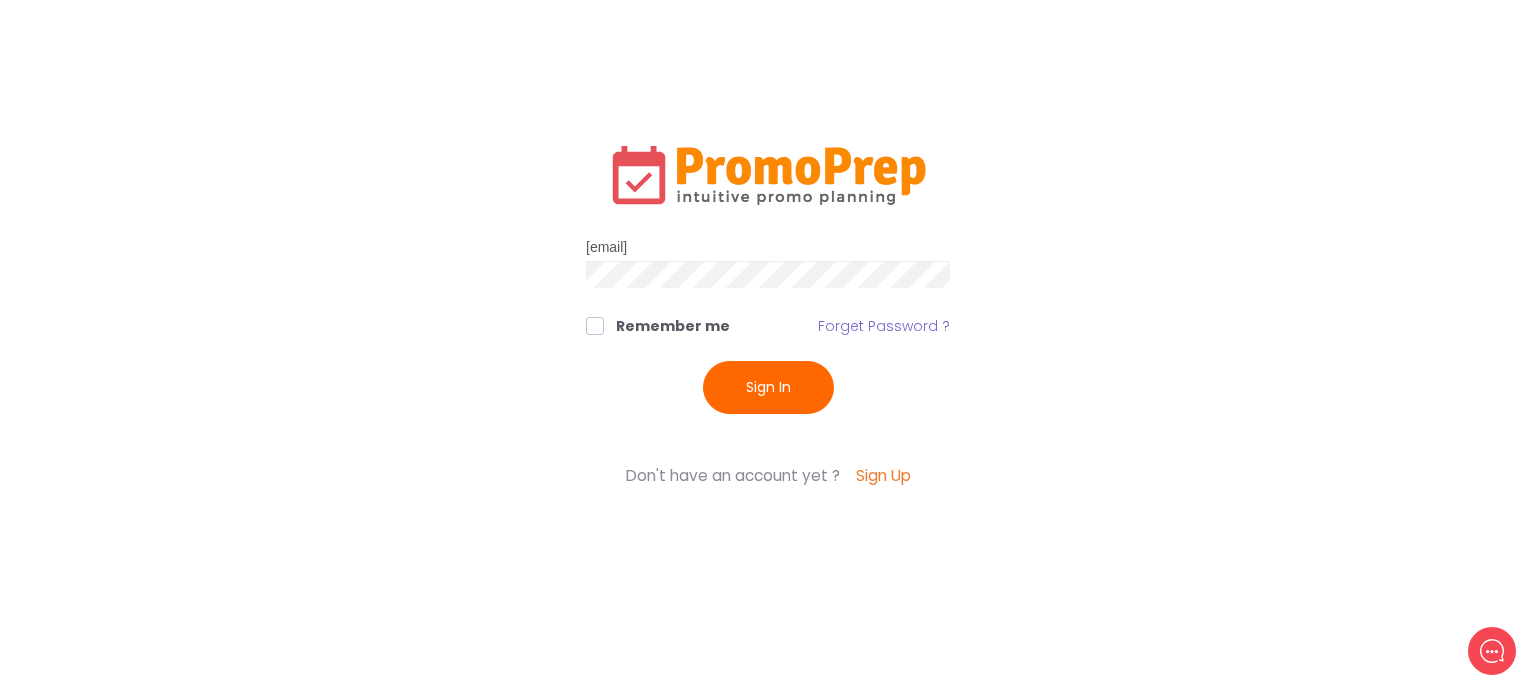 click on "Sign In" at bounding box center [768, 387] 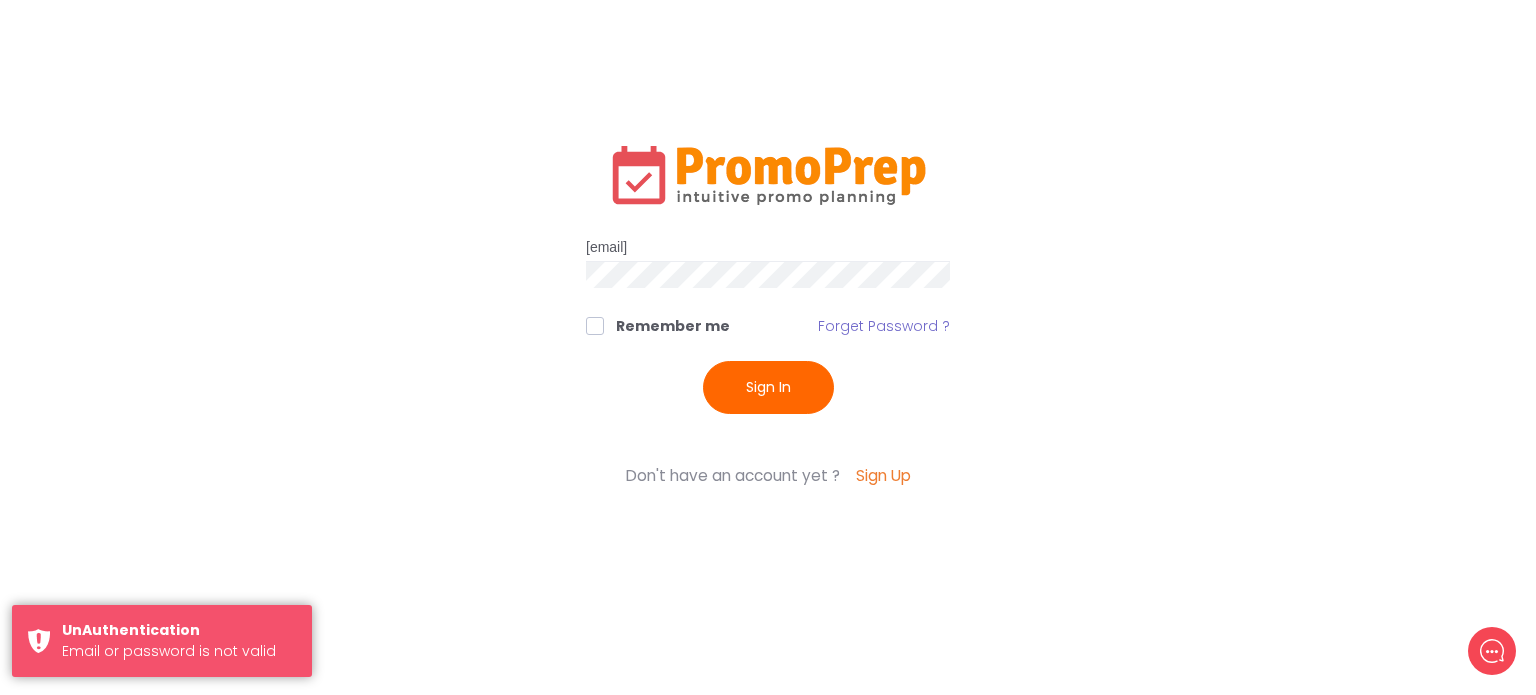 click on "[EMAIL]" at bounding box center (768, 248) 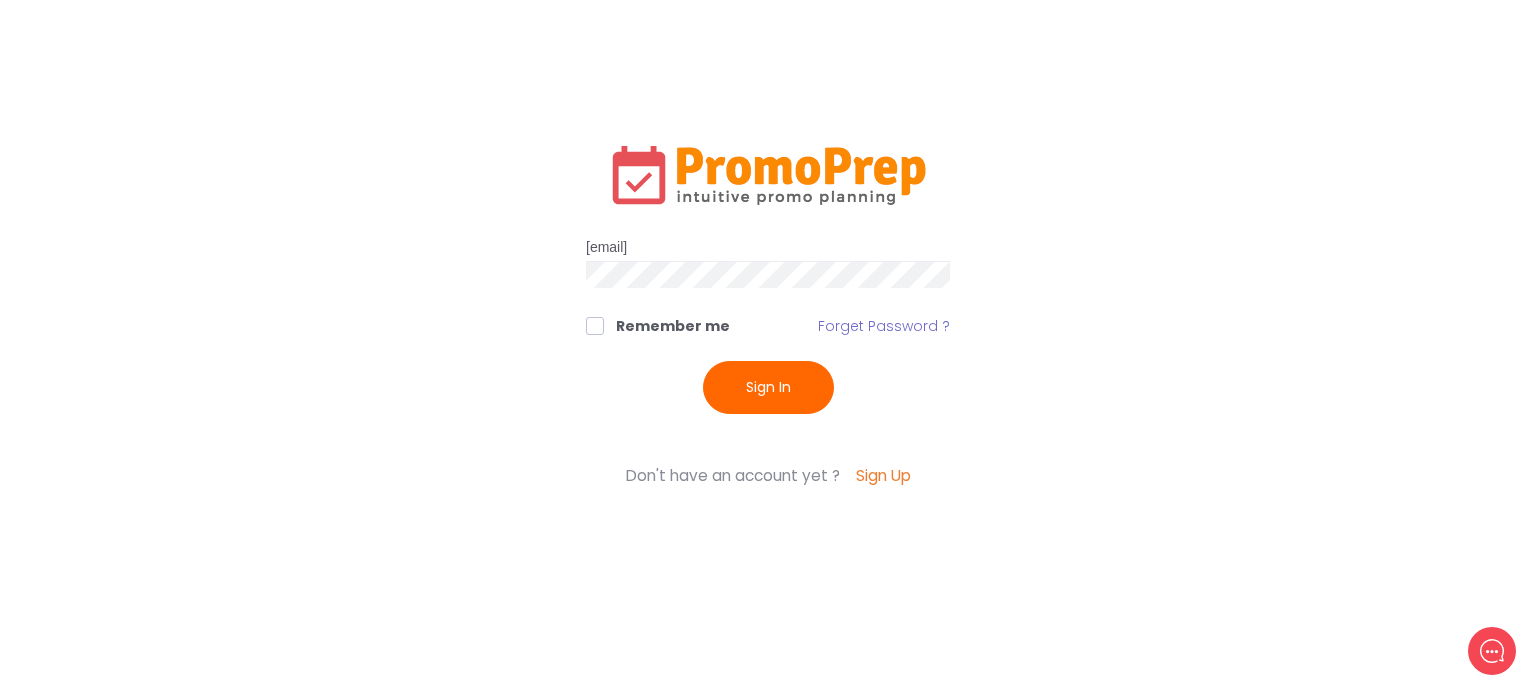 click on "Sign In" at bounding box center (768, 387) 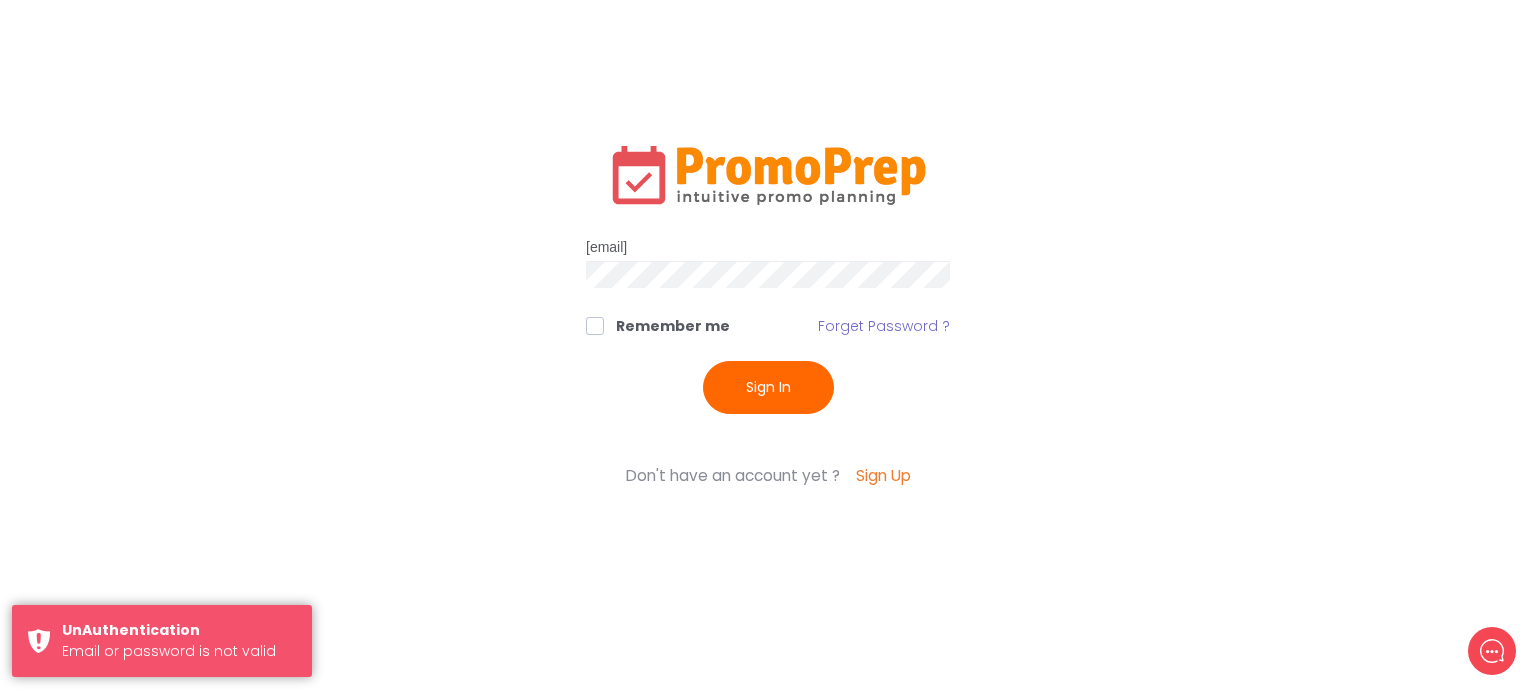 click on "[EMAIL]" at bounding box center (768, 248) 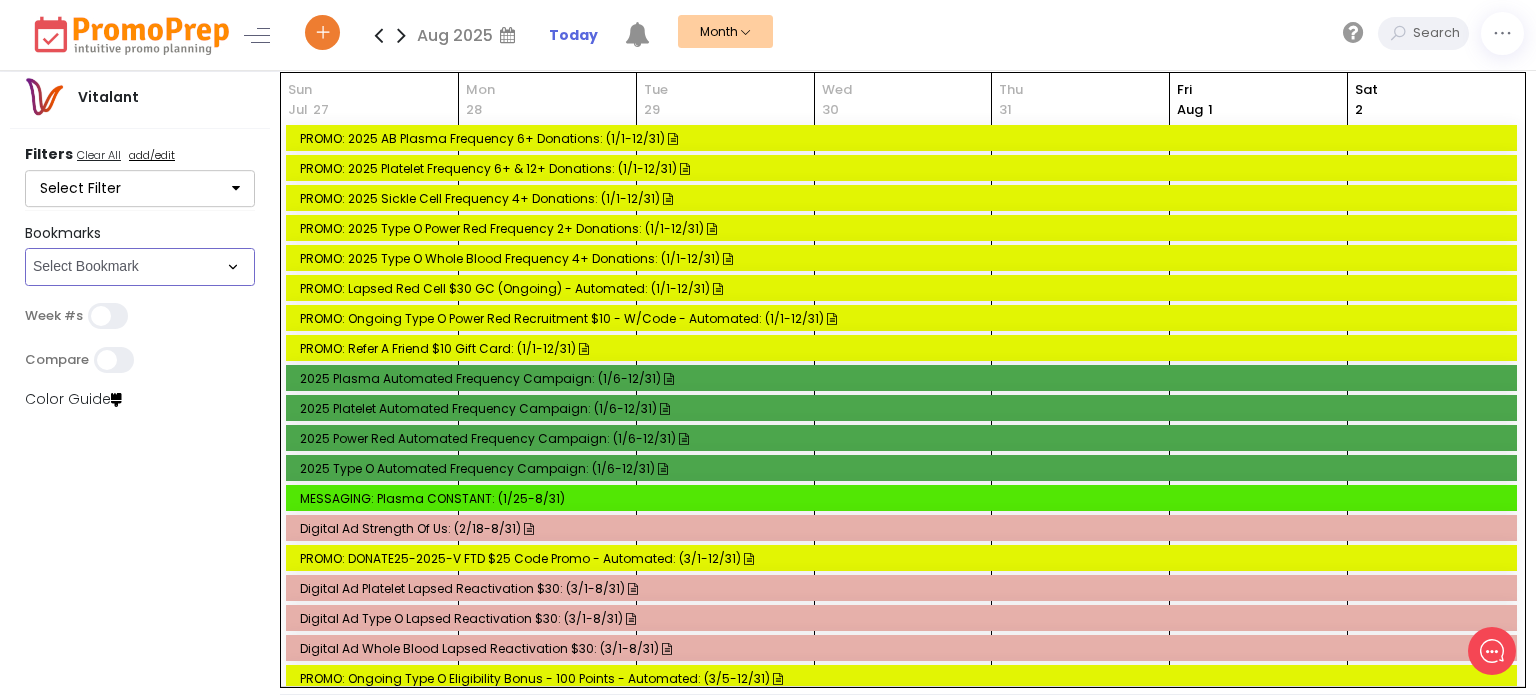 click on "Select Bookmark  Auto: SMS   BVR: Control, Customer, Field, Transactional   Control: Direct Mail   Control: Email   Control: Mail and Ads   Control: SMS   EMAIL   Fulfillment: FCI email included   Fulfillment: Redemption list only   Phone   Promo/Fulfillment   Push   Push and Message Center   Push: All   SMS: Control, Customer, Field, Transactional   SMS/MMS (Control, Cust, Field)   Special Events" at bounding box center [140, 267] 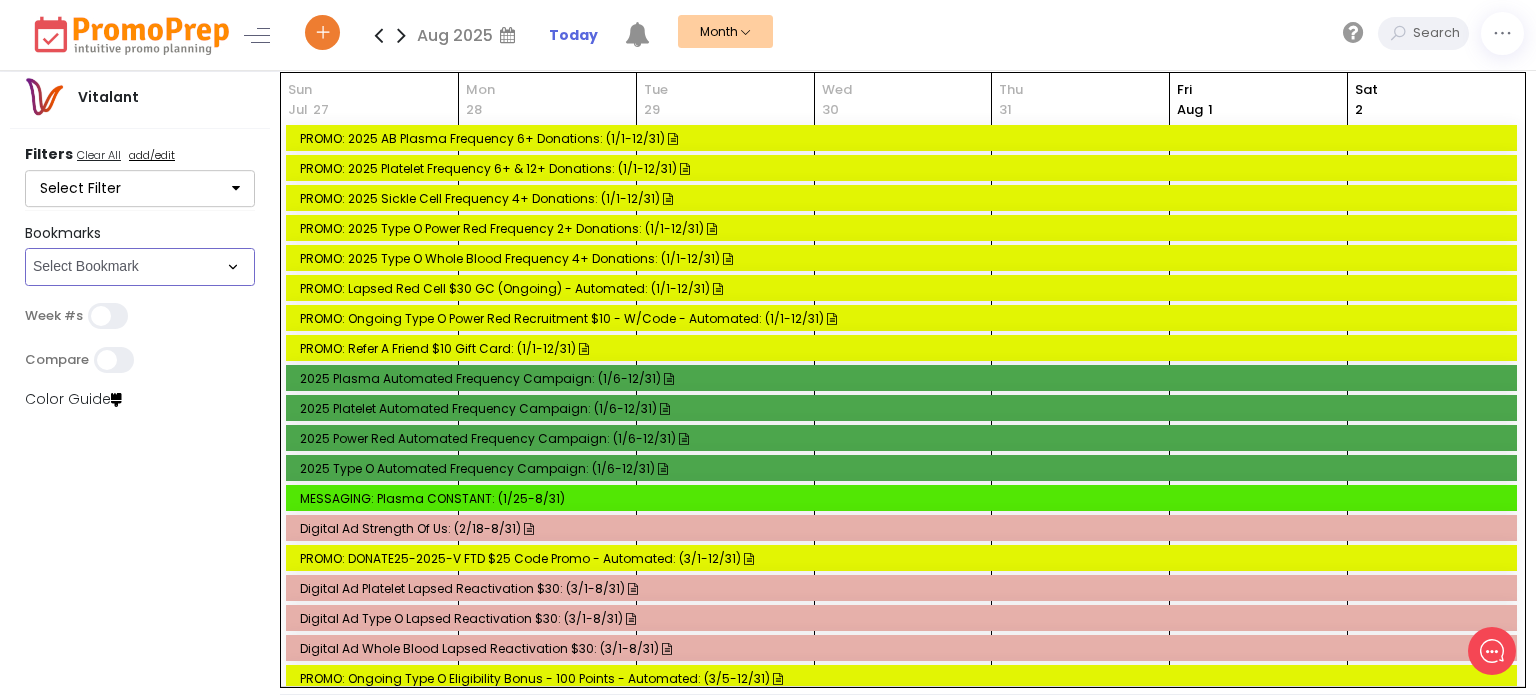 select on "44" 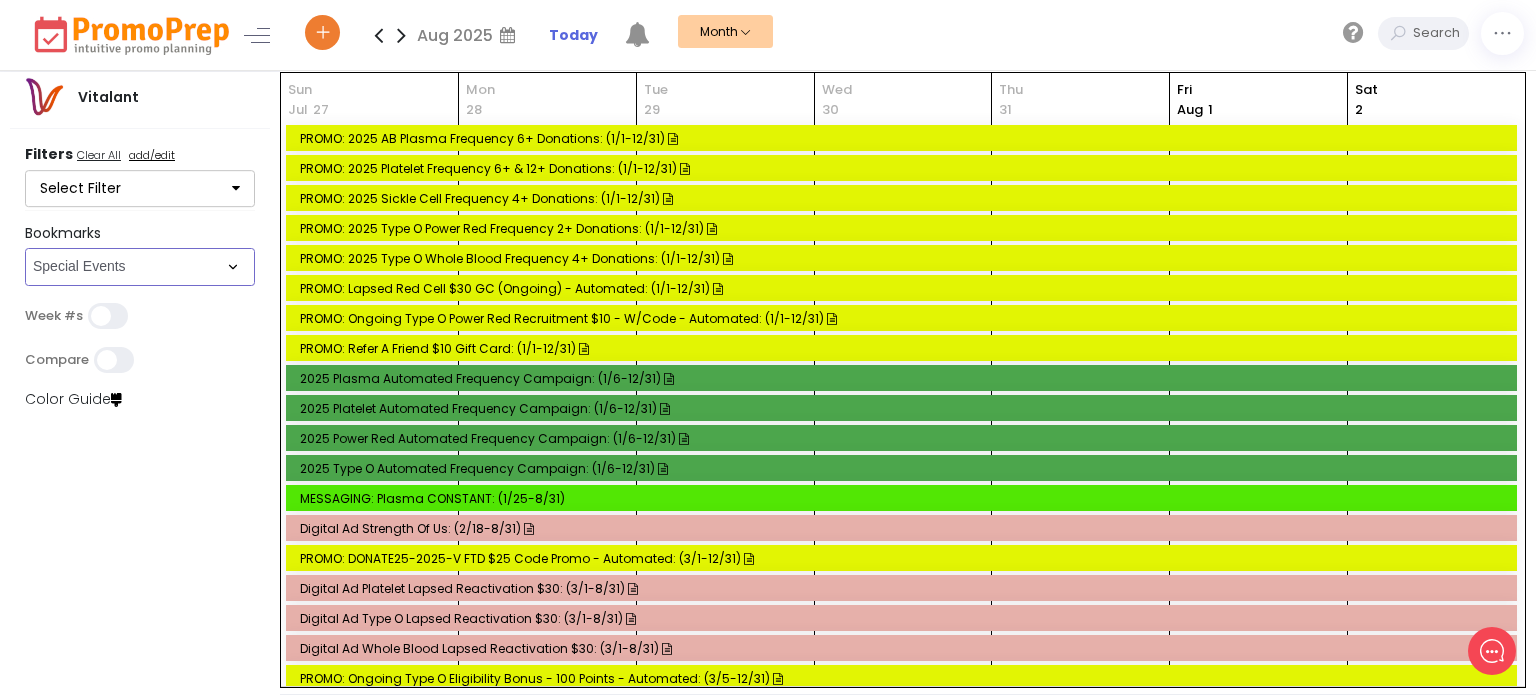 click on "Select Bookmark  Auto: SMS   BVR: Control, Customer, Field, Transactional   Control: Direct Mail   Control: Email   Control: Mail and Ads   Control: SMS   EMAIL   Fulfillment: FCI email included   Fulfillment: Redemption list only   Phone   Promo/Fulfillment   Push   Push and Message Center   Push: All   SMS: Control, Customer, Field, Transactional   SMS/MMS (Control, Cust, Field)   Special Events" at bounding box center [140, 267] 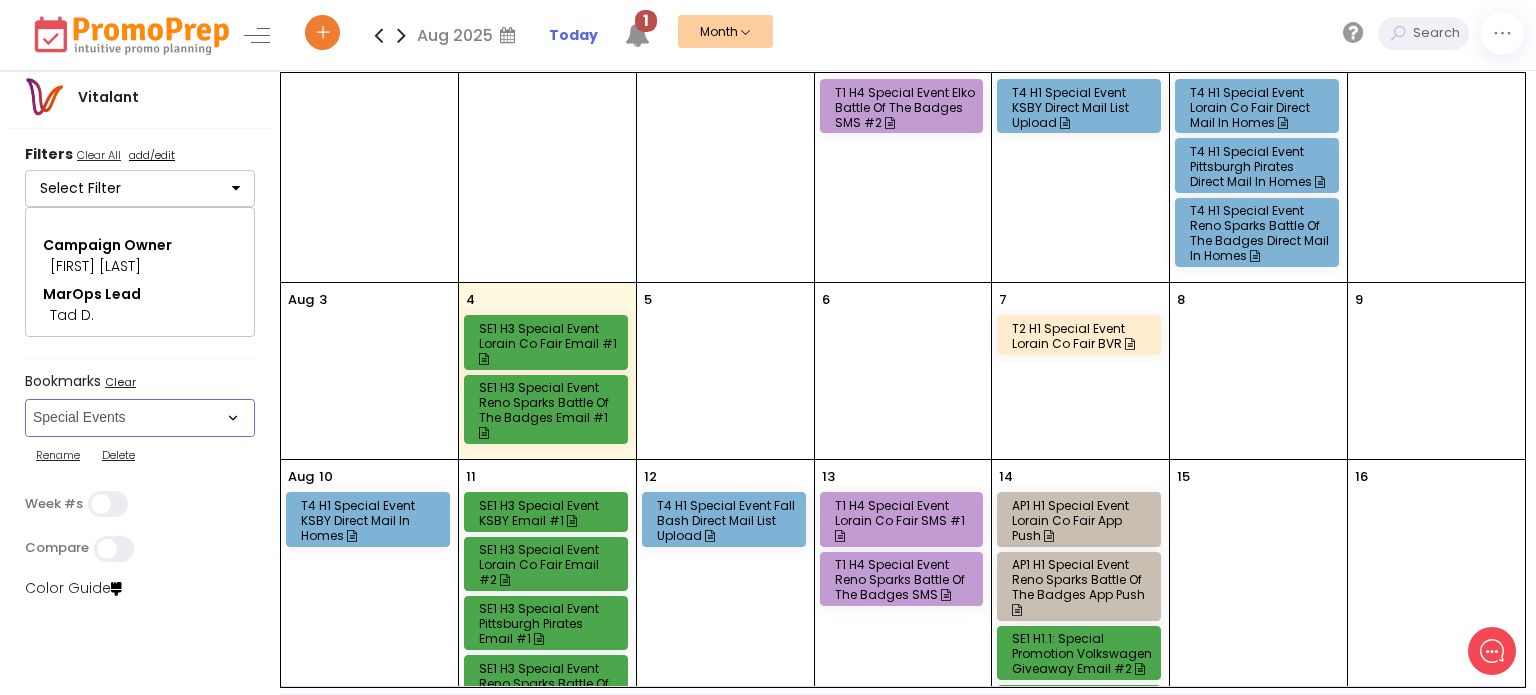 scroll, scrollTop: 44, scrollLeft: 0, axis: vertical 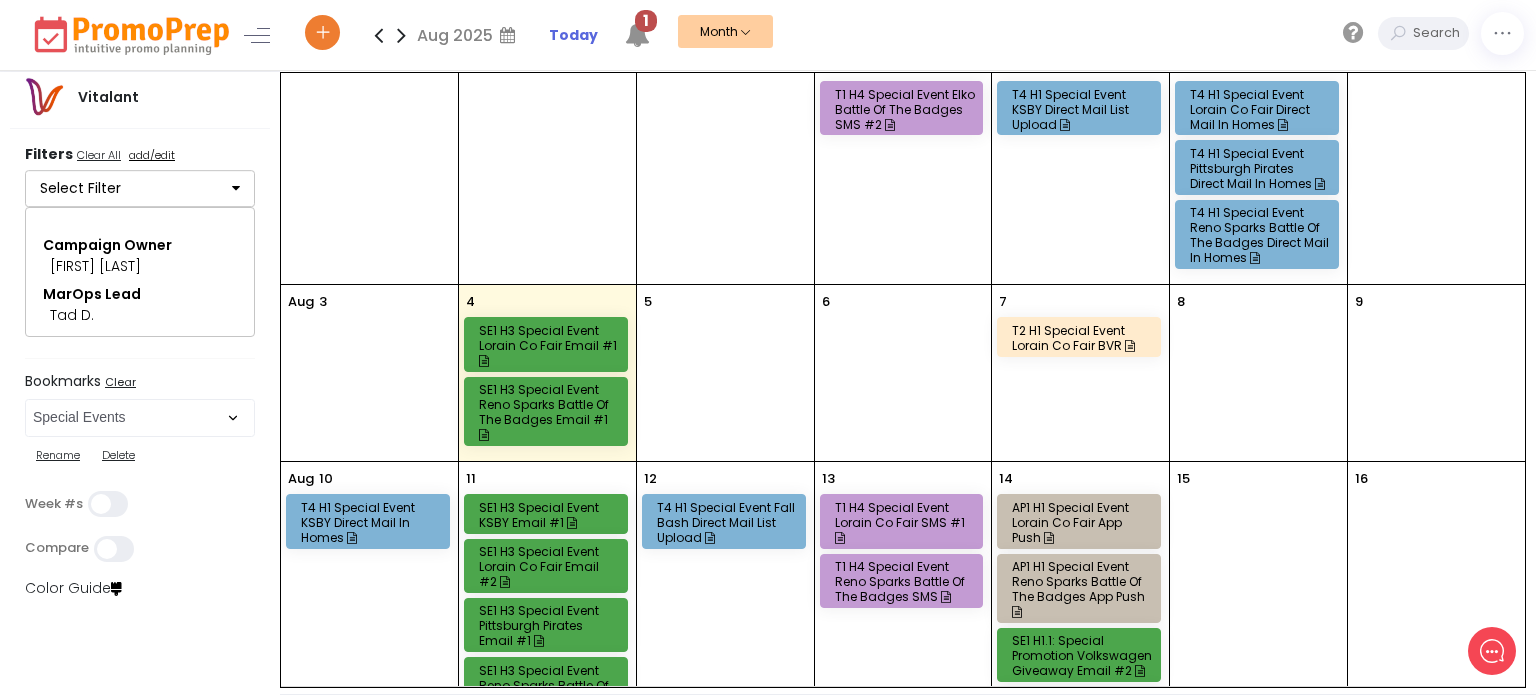 click at bounding box center (236, 188) 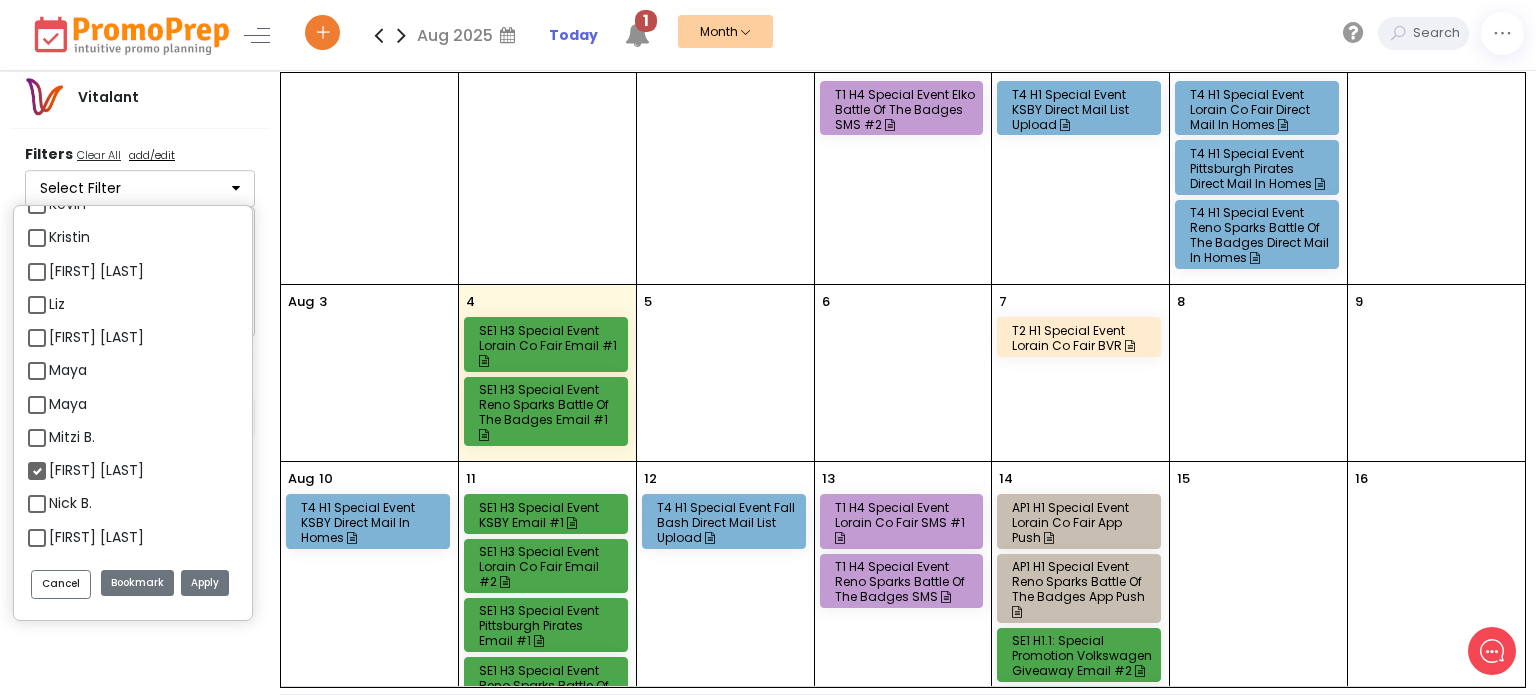 scroll, scrollTop: 580, scrollLeft: 0, axis: vertical 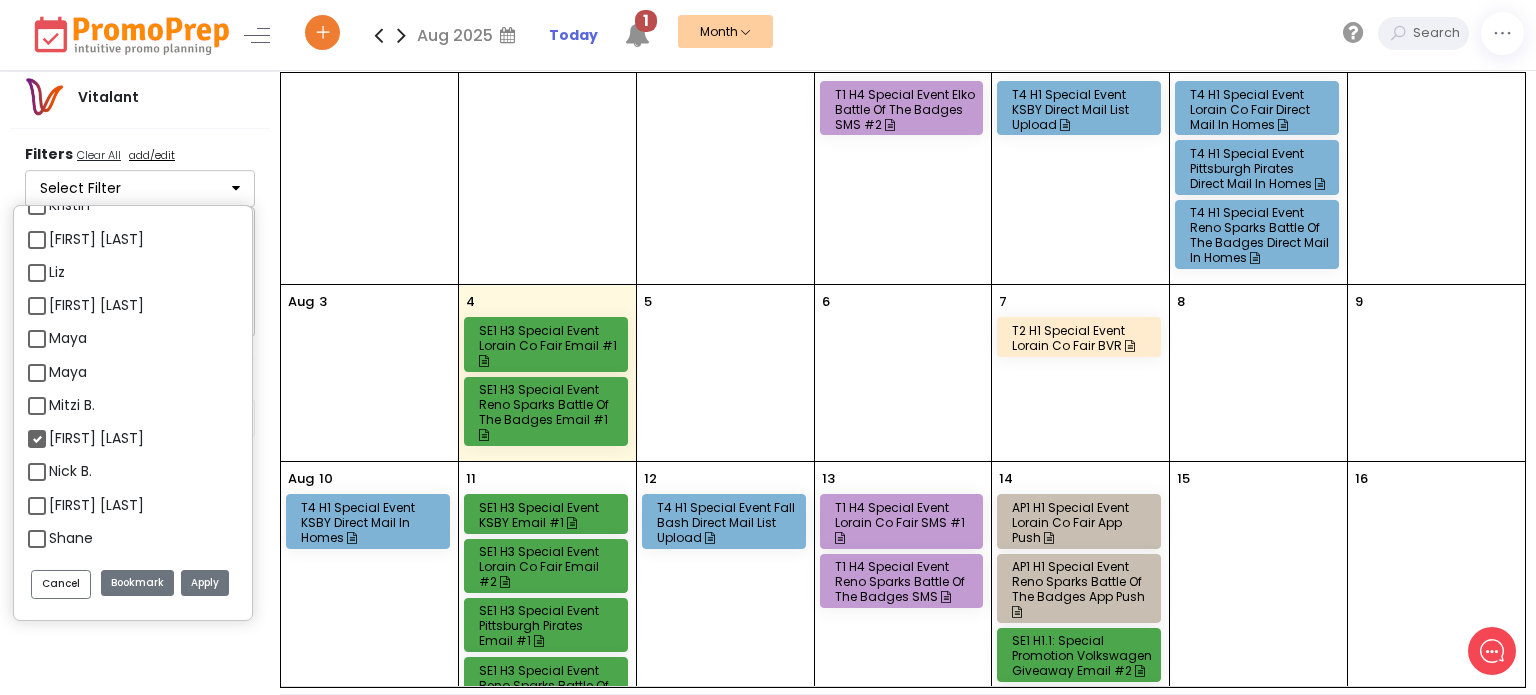 click on "[FIRST] [LAST]" at bounding box center (96, 438) 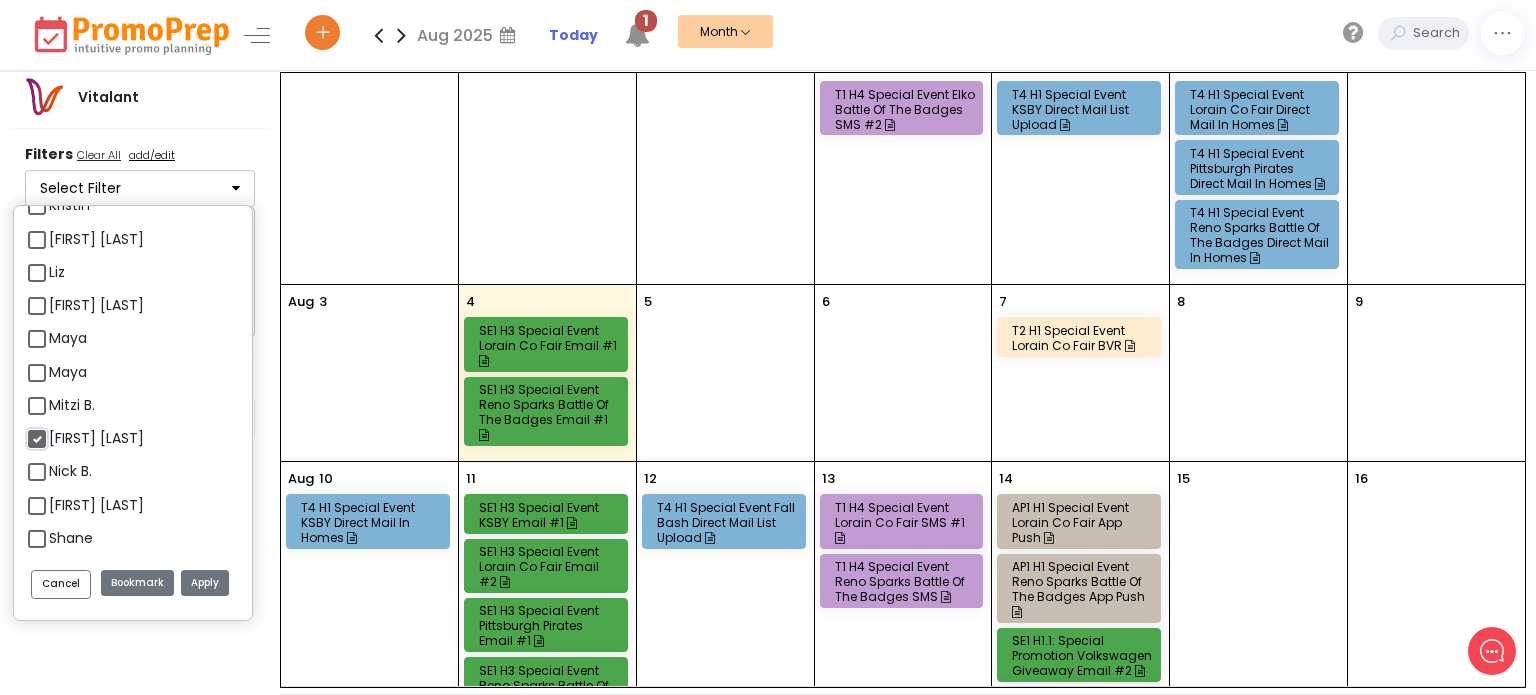 click on "[FIRST] [LAST]" at bounding box center (55, 430) 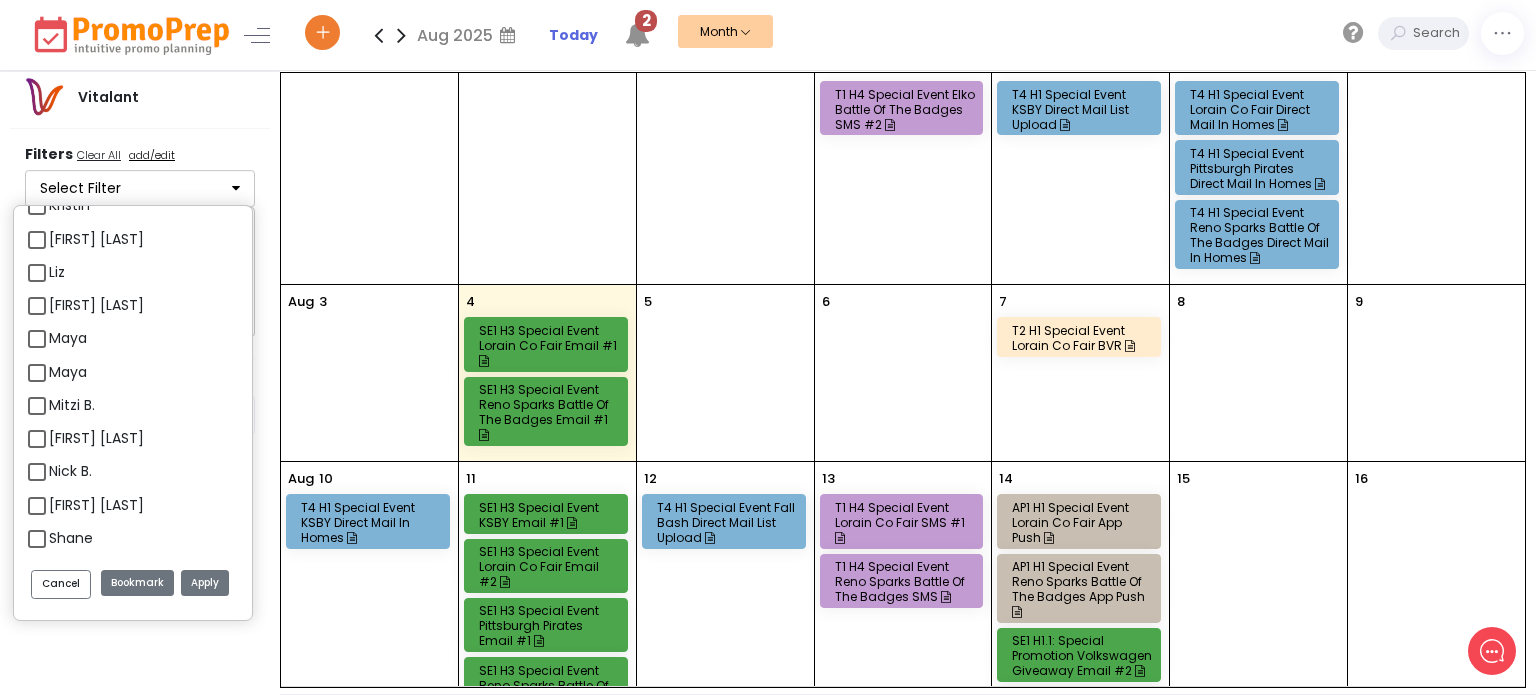 click on "Apply" at bounding box center (205, 583) 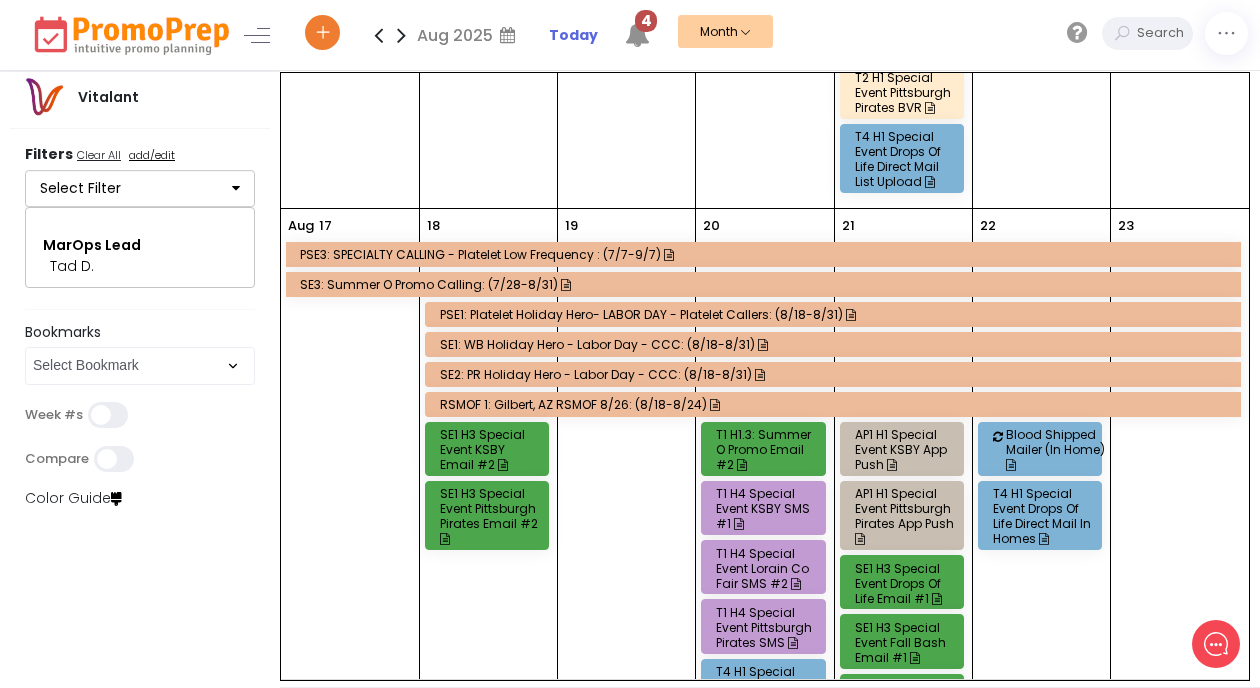 scroll, scrollTop: 1745, scrollLeft: 0, axis: vertical 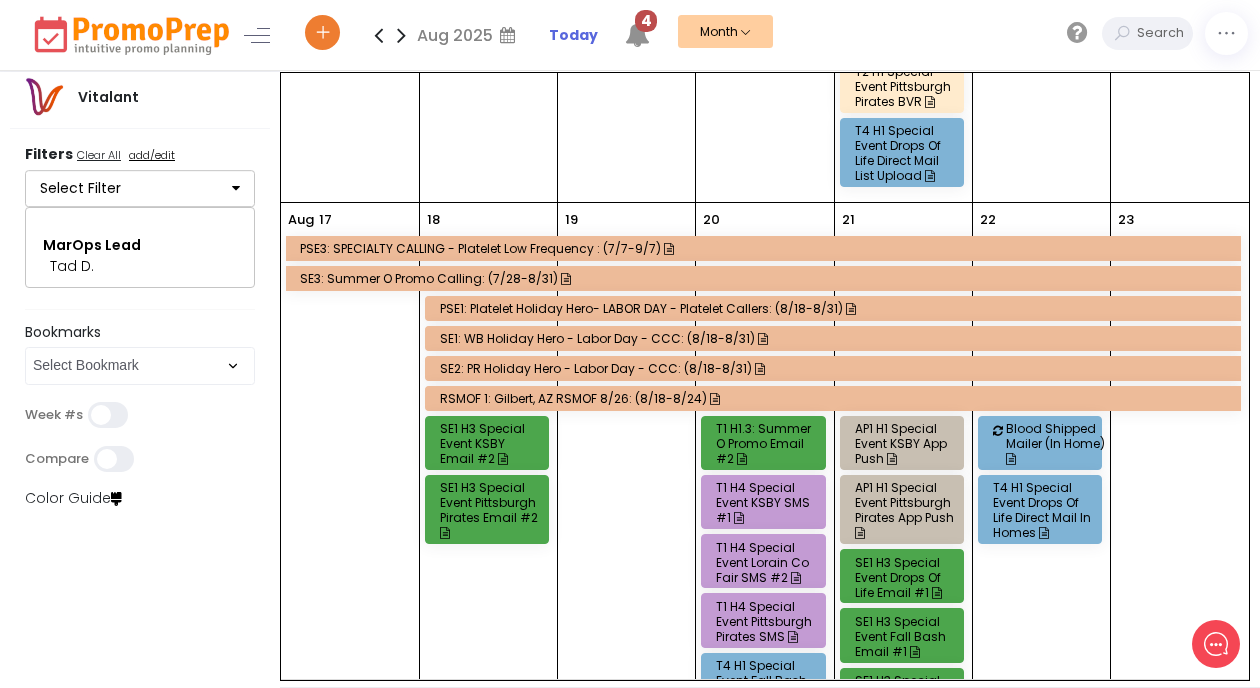 click on "SE1: WB Holiday Hero - Labor Day - CCC:  (8/18-8/31)" at bounding box center [836, 338] 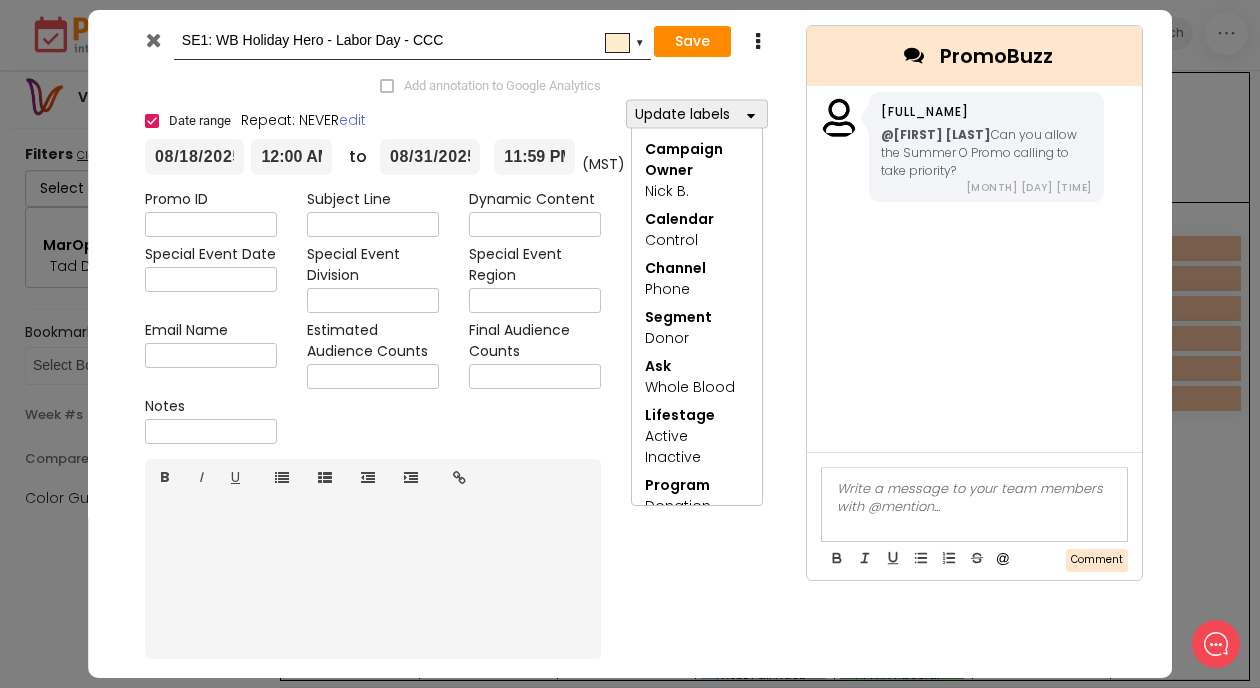 scroll, scrollTop: 0, scrollLeft: 0, axis: both 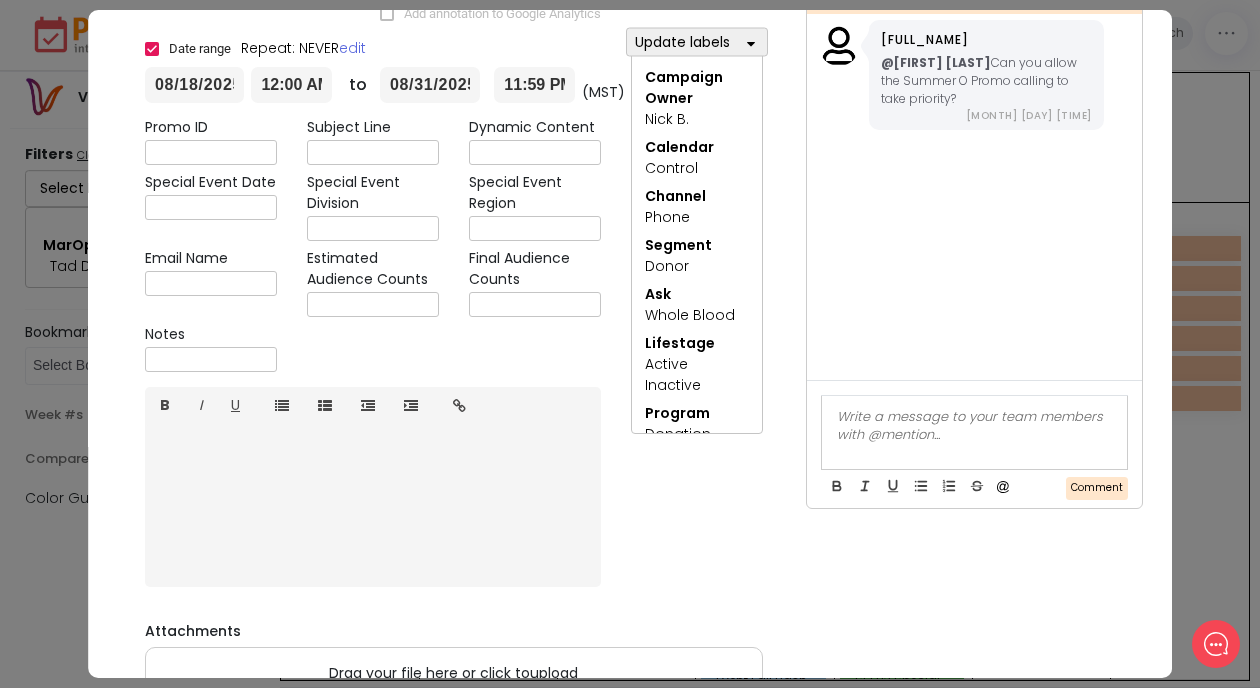 click on "Update labels  Campaign Owner Select All Clear All 3 [FIRST] [LAST]. [FIRST] [LAST]. Barley [FIRST] [LAST]. [FIRST] [LAST]. Brooke Brooke  [FIRST] [LAST]. [FIRST] [LAST]. Enterprise [FIRST] [LAST]. [FIRST] [LAST]. [FIRST] [LAST]. [FIRST] [LAST]. [FIRST] [LAST]. [FIRST] [LAST]. [FIRST] [LAST]. [FIRST] [LAST]. [FIRST] [LAST]. [FIRST] [LAST]. [FIRST] [LAST]. [FIRST] [LAST]. [FIRST] [LAST]. [FIRST] [LAST]. [FIRST] [LAST]. [FIRST] [LAST]. [FIRST] [LAST]. [FIRST] [LAST]. [FIRST] [LAST]. [FIRST] [LAST]. Calendar Select All Clear All Automated Control Customer Field Recruitment Fulfillment: Automated Fulfillment: Manual Historic Messaging Status/Promotions Internal Communication MarOps Updates Messaging Offer Transition Plan PlasmaSource Promotions Public Affairs Test Transactional Channel Select All Clear All Advertising App Message Center Blog BVR Email Flyer/Sales Sheet Fulfillment List HWBO/Customer Portal Internal Article Internal Email Internal Events Internal Newsletter Mail MMS OUTAGE Phone Promo: Auto Promo: Manual Push SMS Social Social Video Voicemail Transfer Website Segment Select All Clear All Coordinator Corporate Customer Customer Donor Employees Financial Donor Local Customer Team" at bounding box center [697, 298] 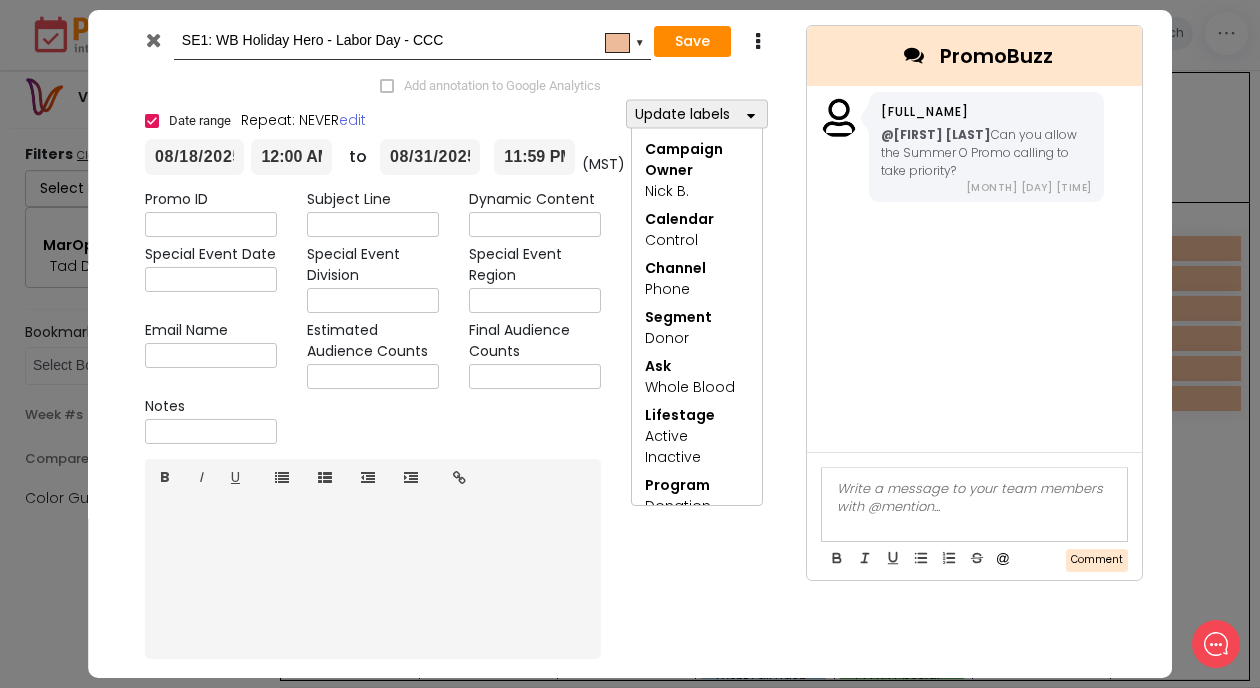 click at bounding box center [153, 40] 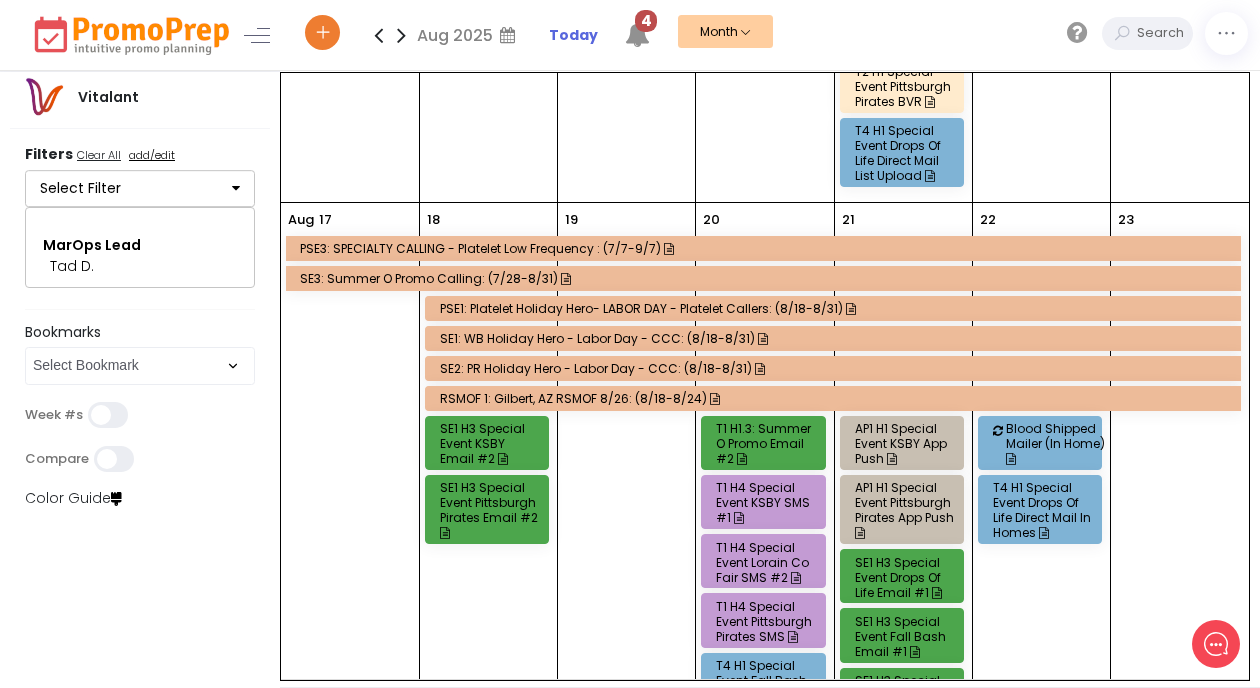 click on "SE2: PR Holiday Hero - Labor Day - CCC:  (8/18-8/31)" at bounding box center [836, 368] 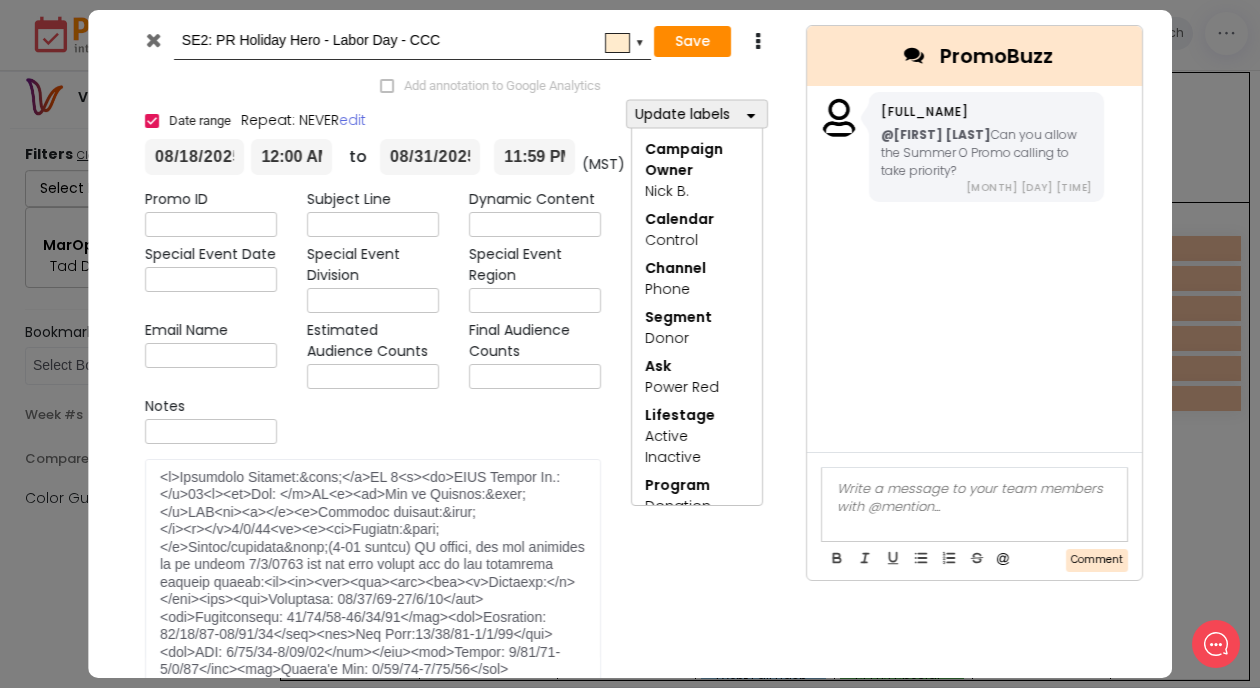 scroll, scrollTop: 0, scrollLeft: 0, axis: both 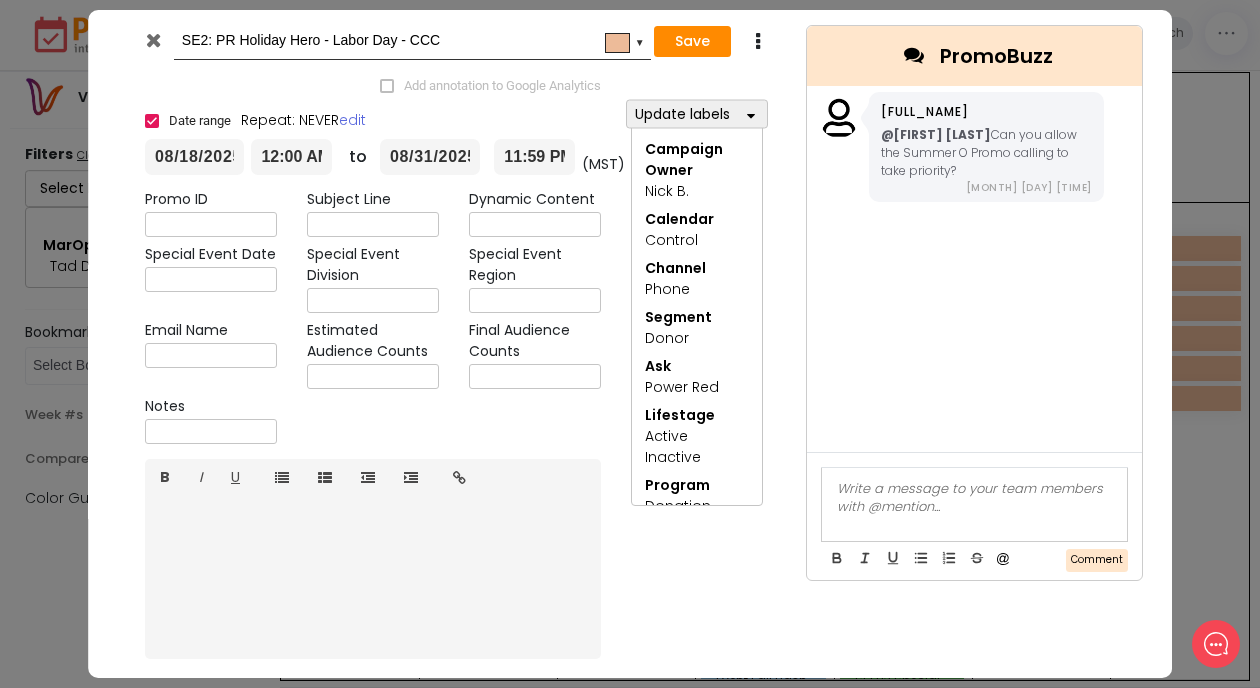 click at bounding box center [153, 40] 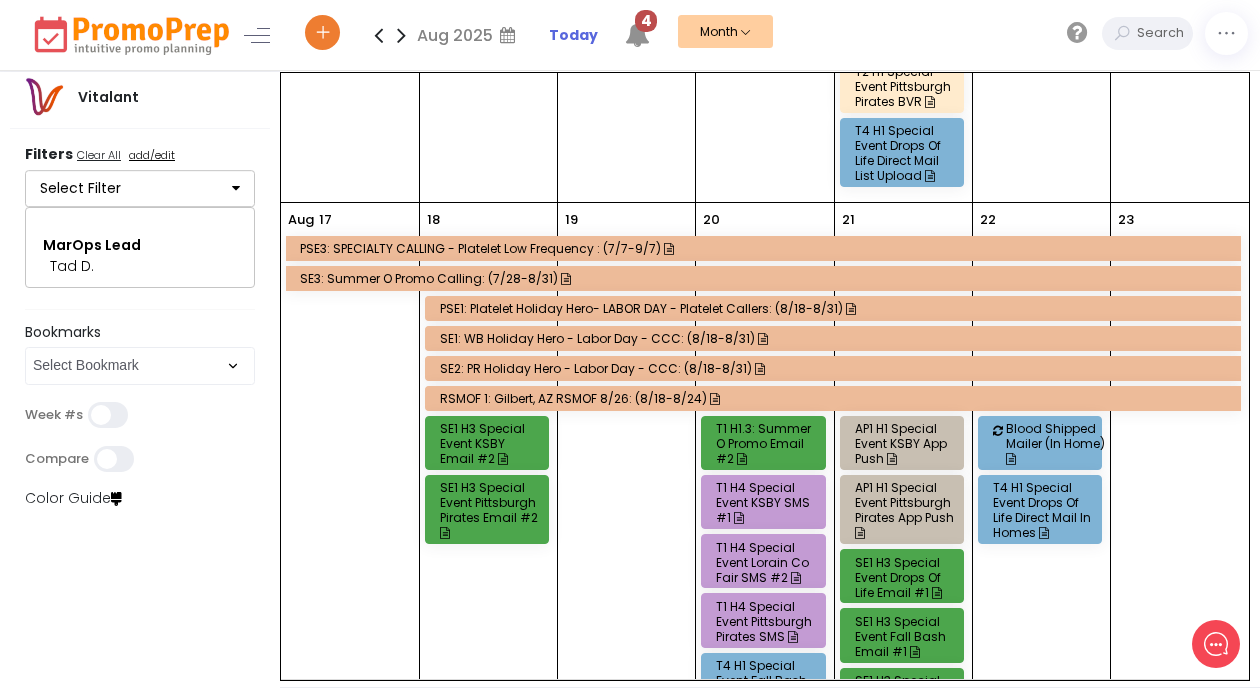 click on "RSMOF 1: Gilbert, AZ RSMOF 8/26:  (8/18-8/24)" at bounding box center (836, 398) 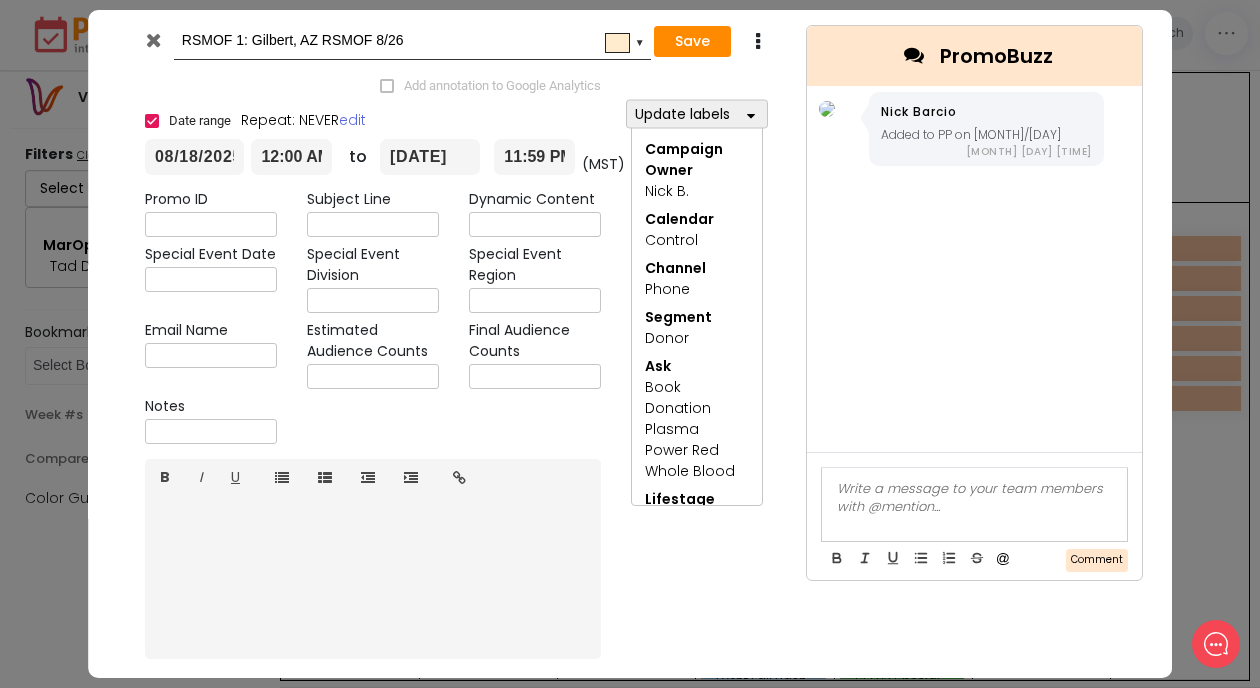scroll, scrollTop: 0, scrollLeft: 0, axis: both 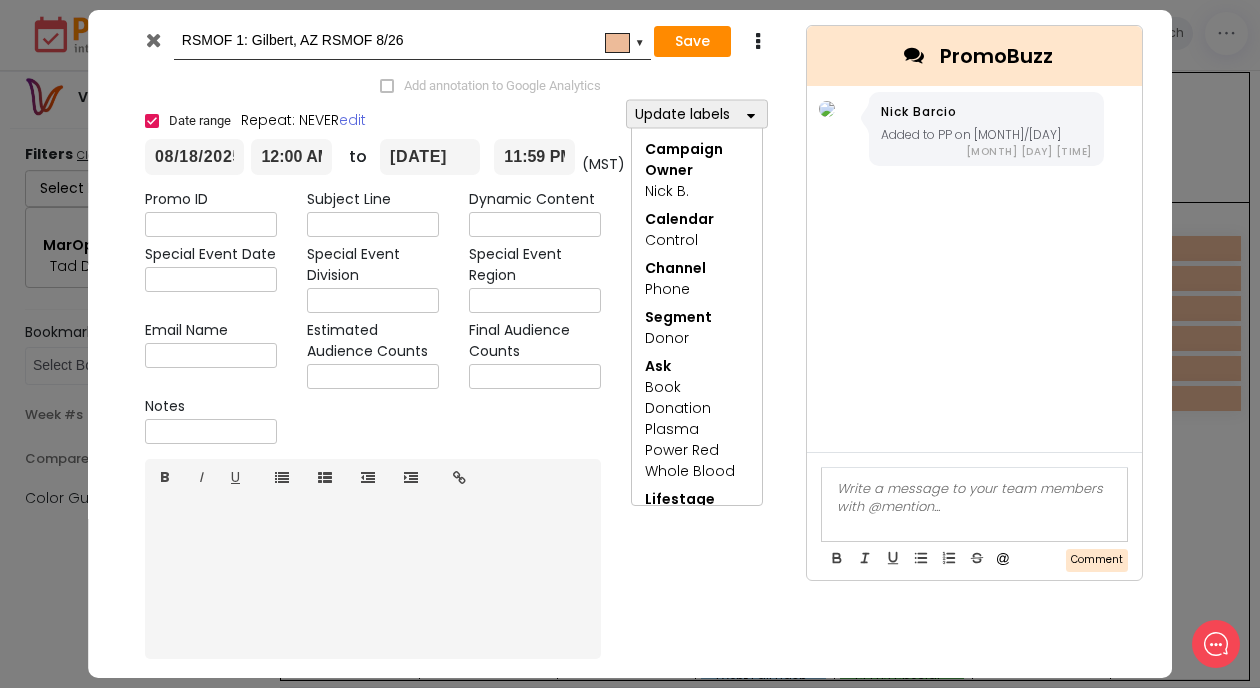 click at bounding box center [153, 40] 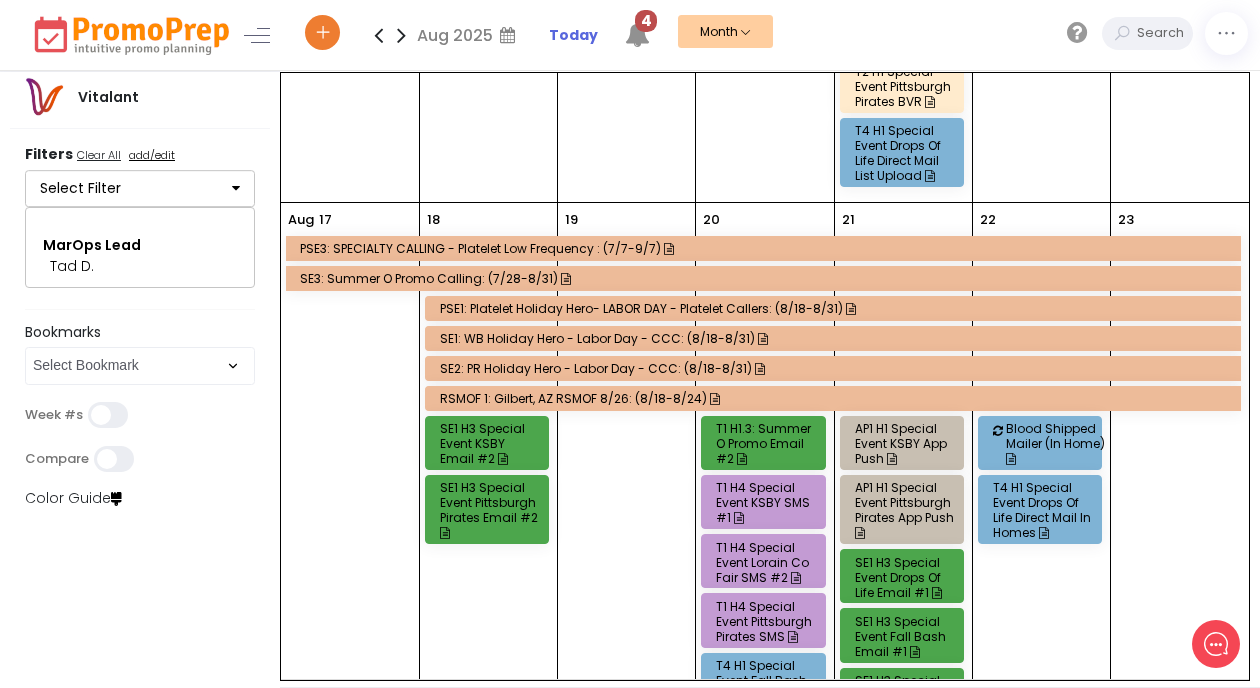 click on "RSMOF 1: Gilbert, AZ RSMOF 8/26:  (8/18-8/24)" at bounding box center (833, 399) 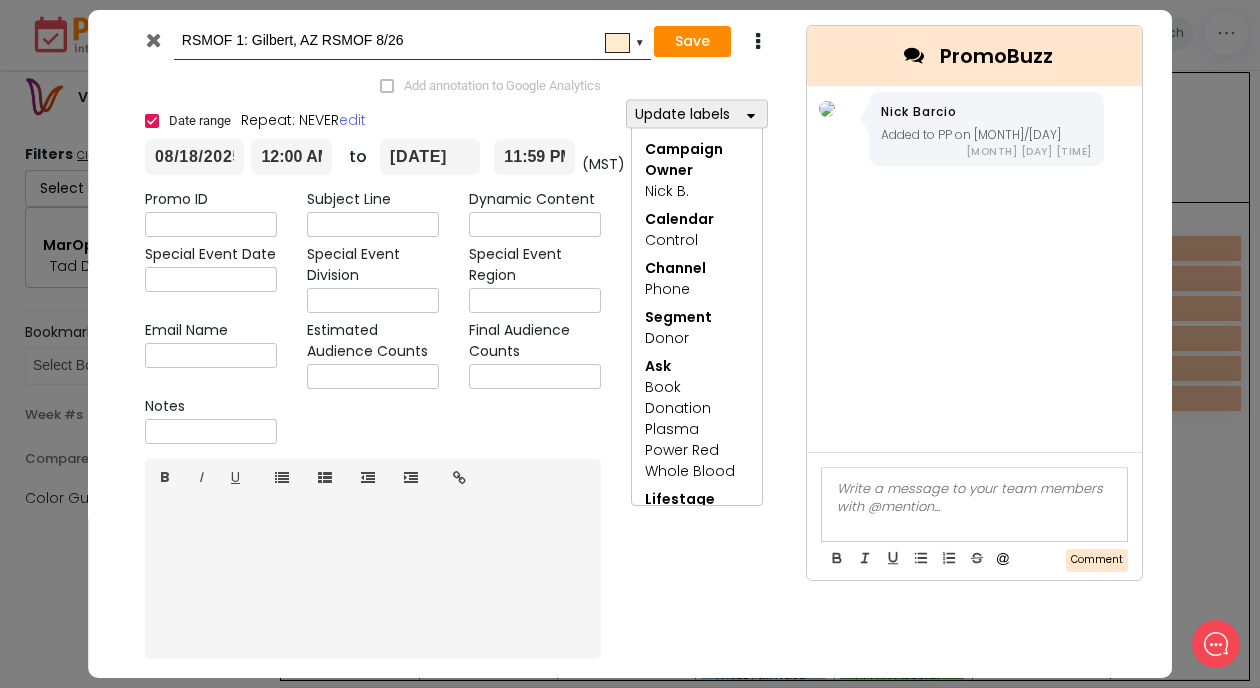 scroll, scrollTop: 0, scrollLeft: 0, axis: both 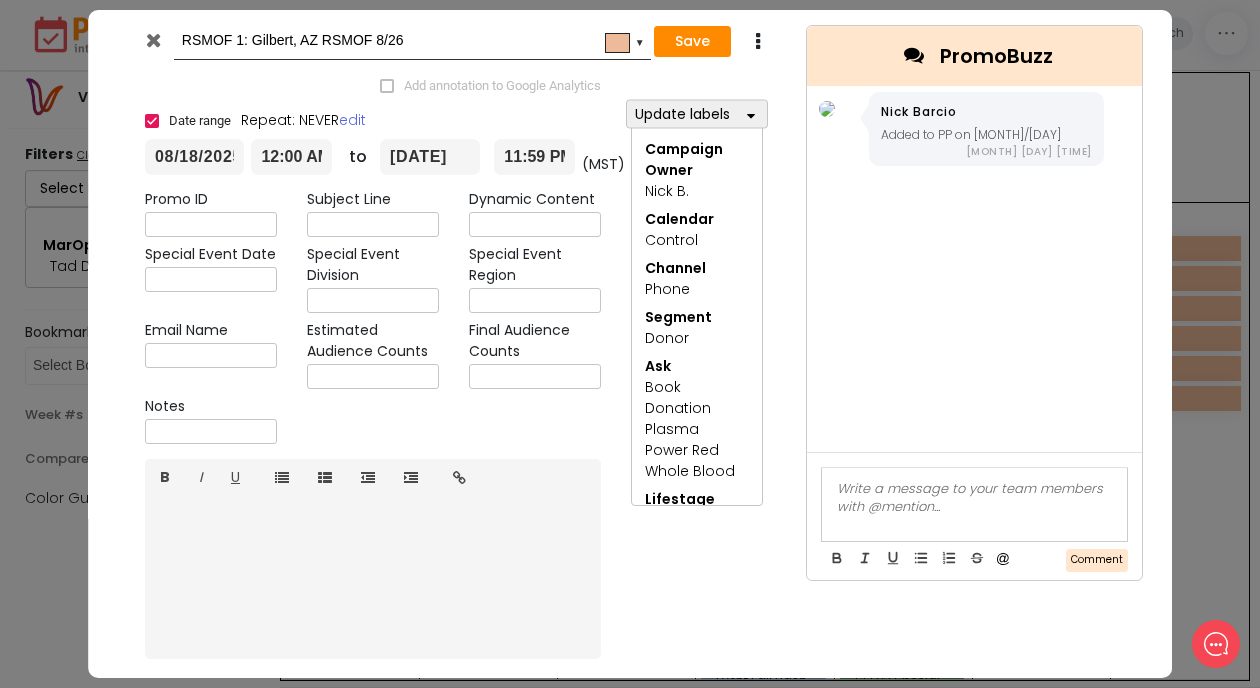 click at bounding box center [153, 40] 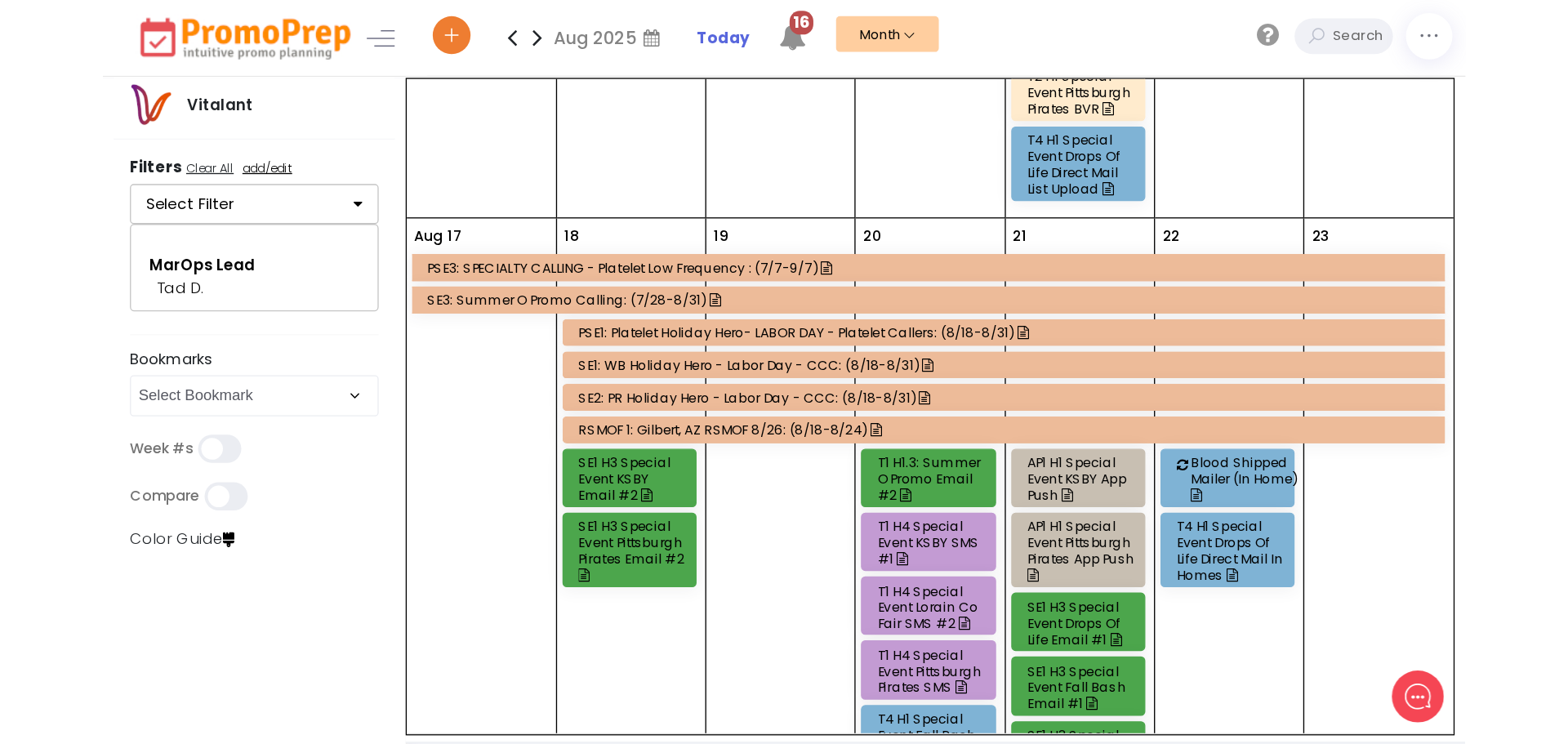 scroll, scrollTop: 1426, scrollLeft: 0, axis: vertical 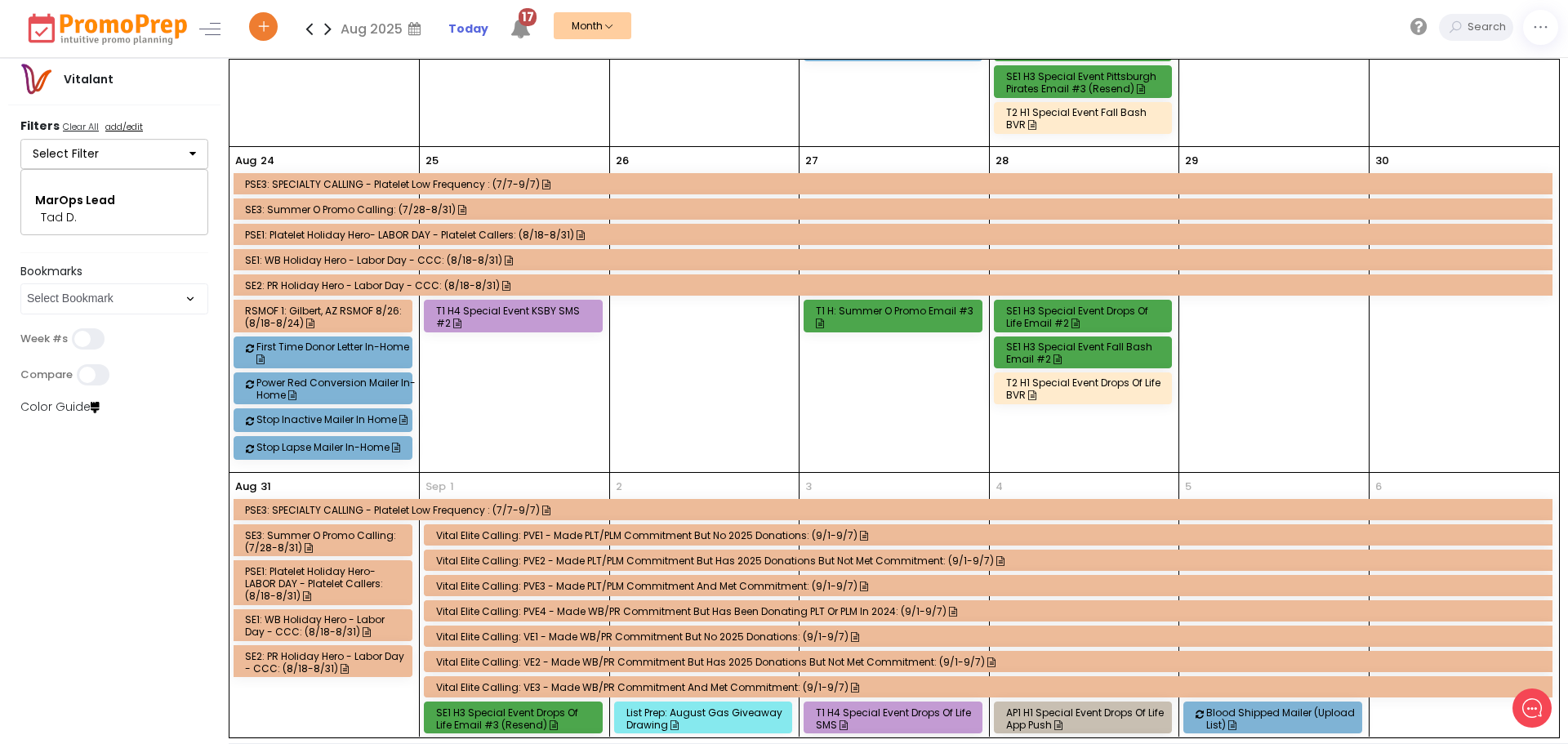 click on "SE3: Summer O Promo Calling:  (7/28-8/31)" at bounding box center (895, 209) 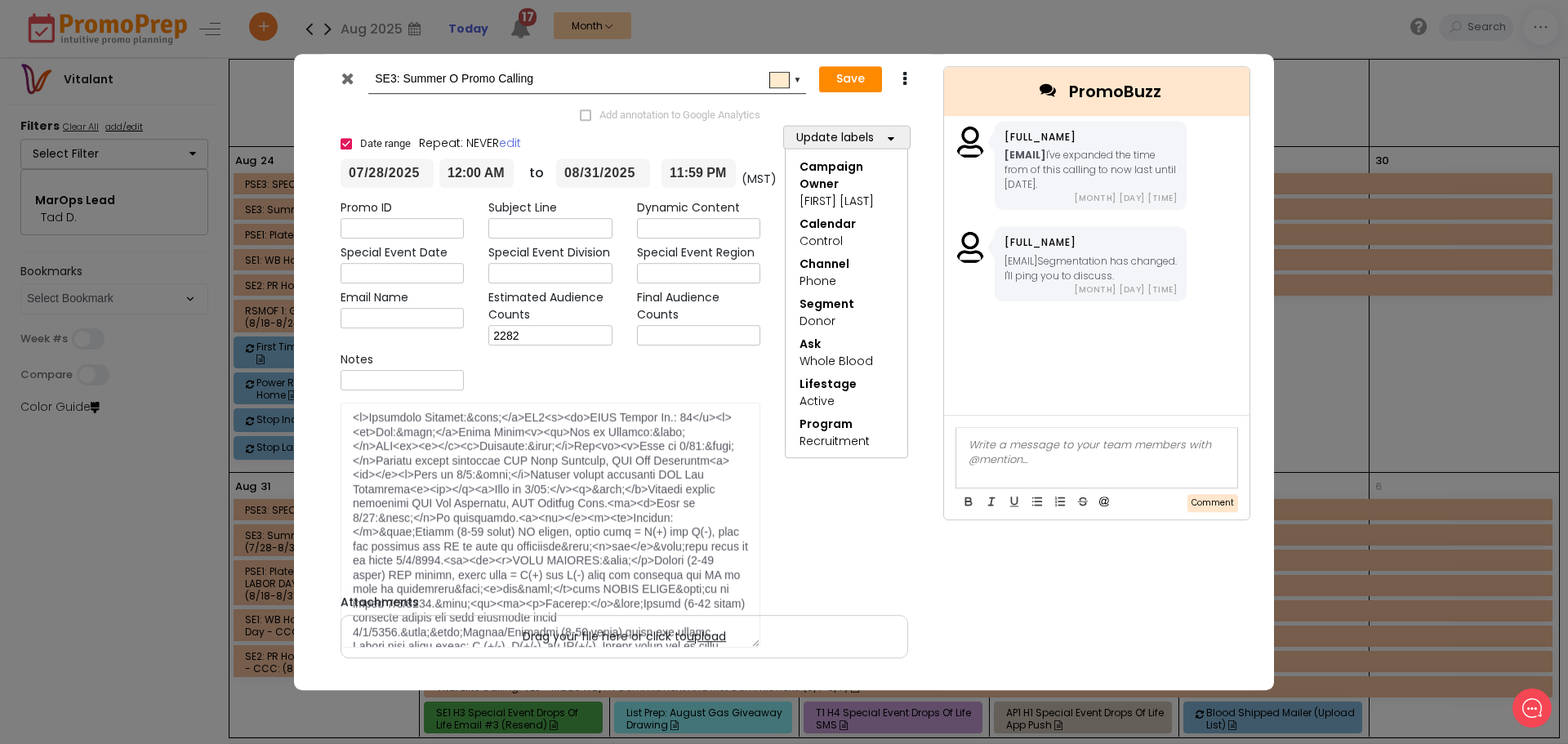 scroll, scrollTop: 0, scrollLeft: 0, axis: both 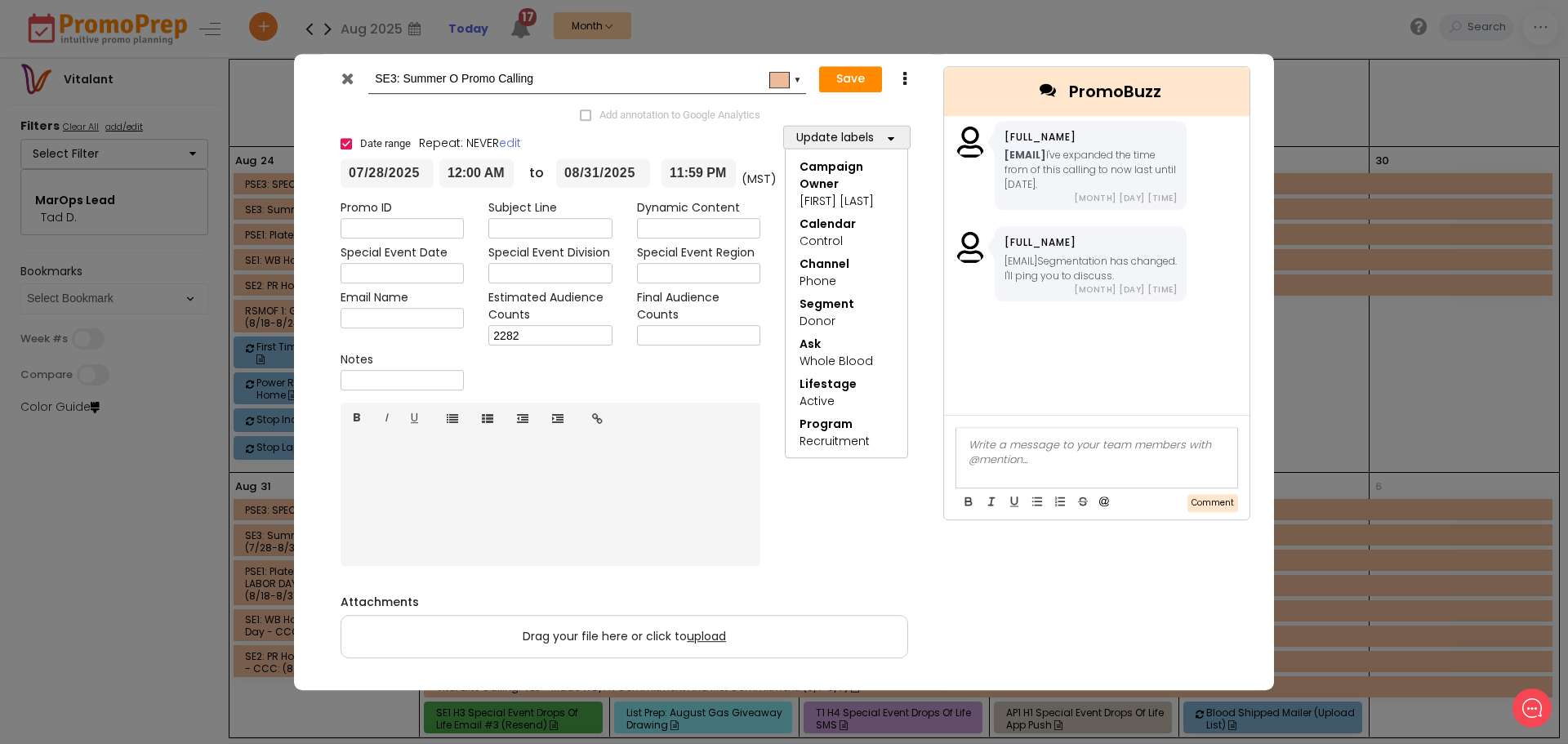 click at bounding box center (347, 78) 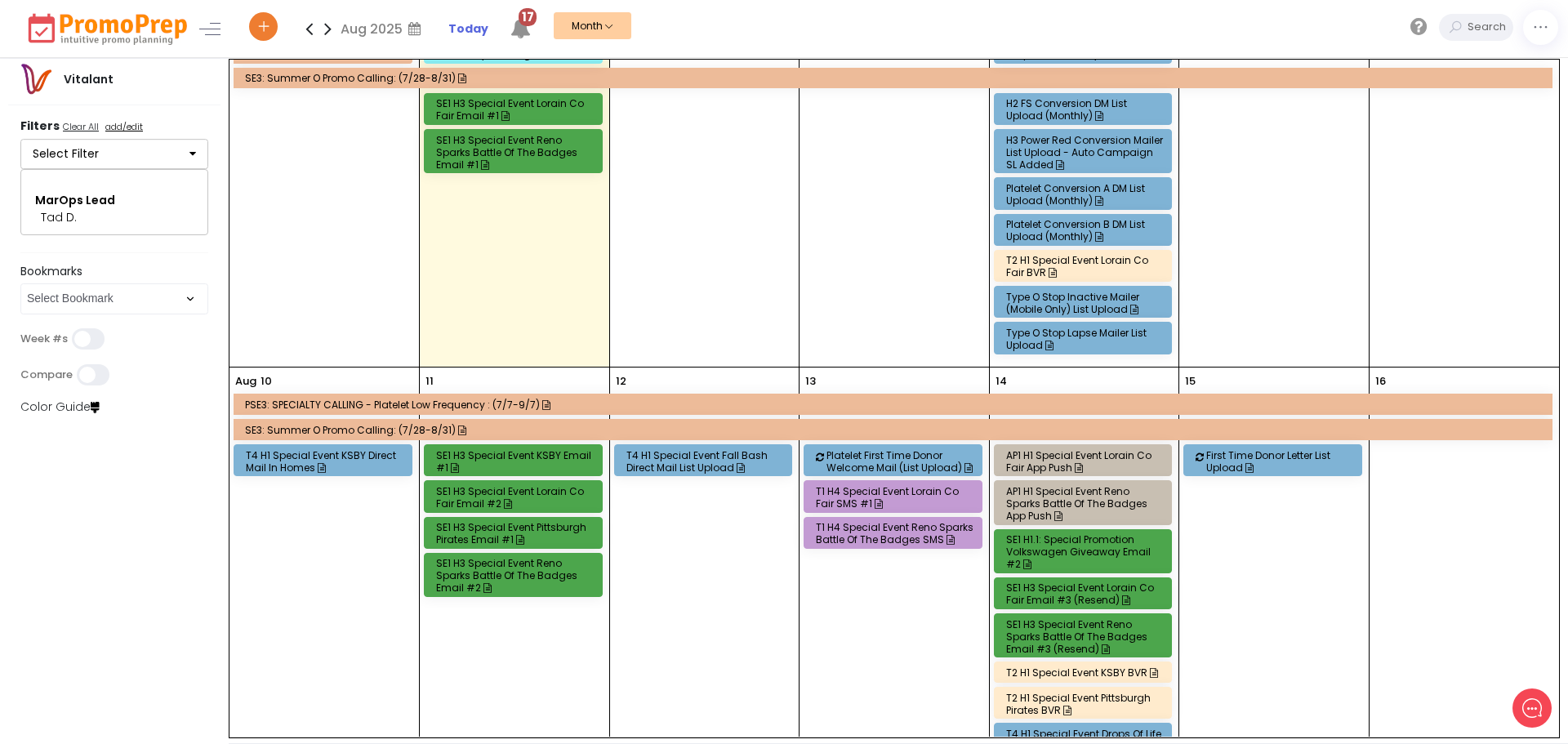 scroll, scrollTop: 691, scrollLeft: 0, axis: vertical 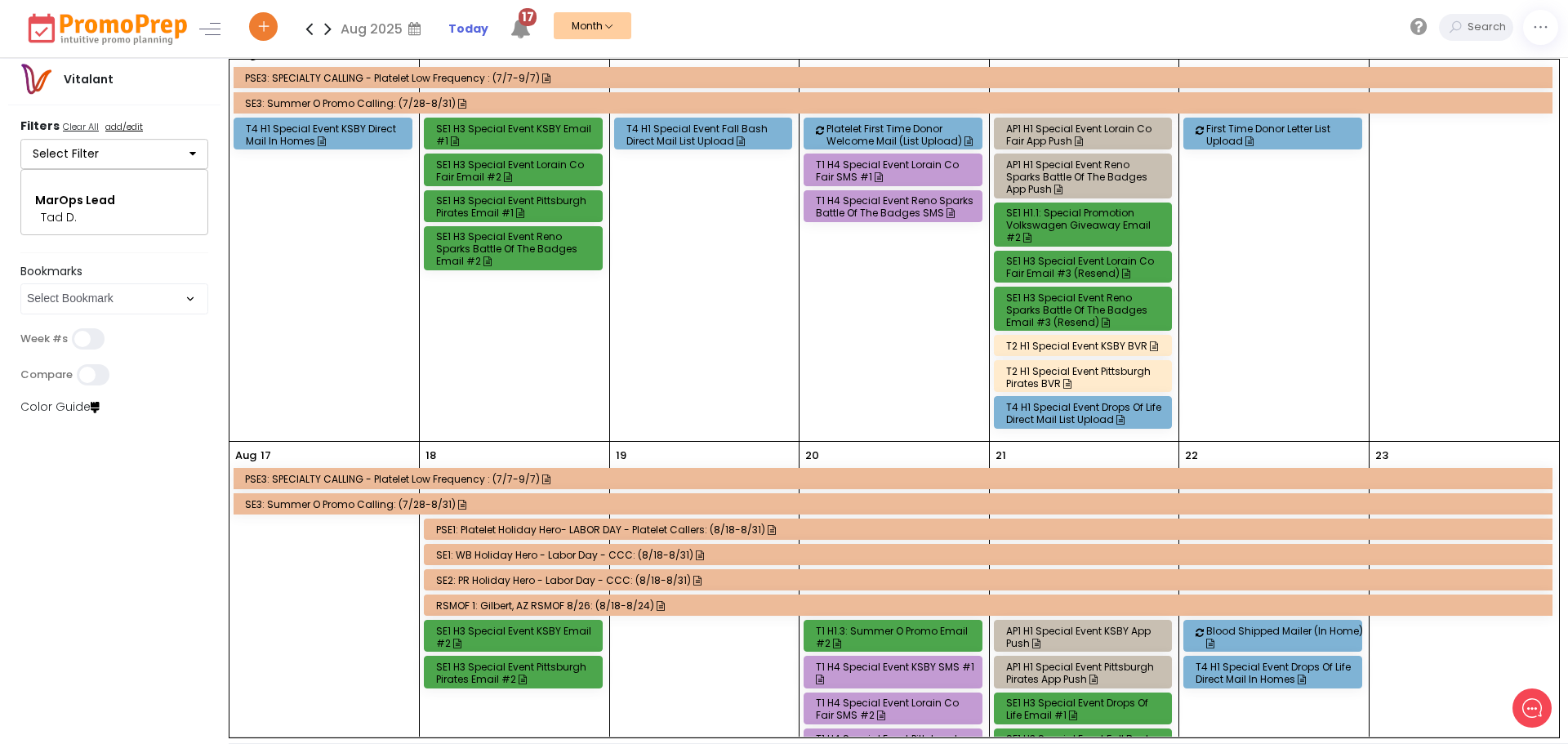 click on "SE3: Summer O Promo Calling:  (7/28-8/31)" at bounding box center (895, 504) 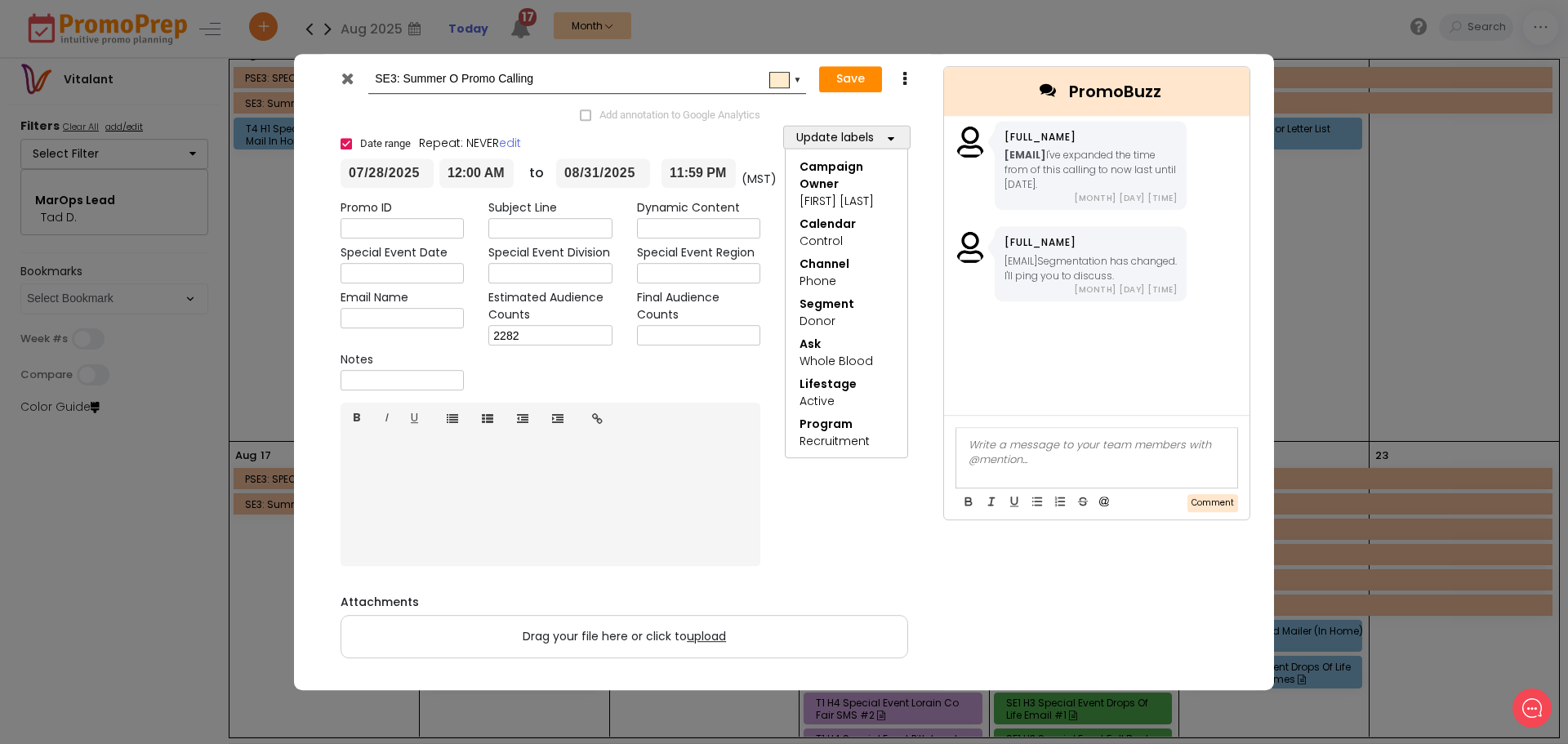 scroll, scrollTop: 0, scrollLeft: 0, axis: both 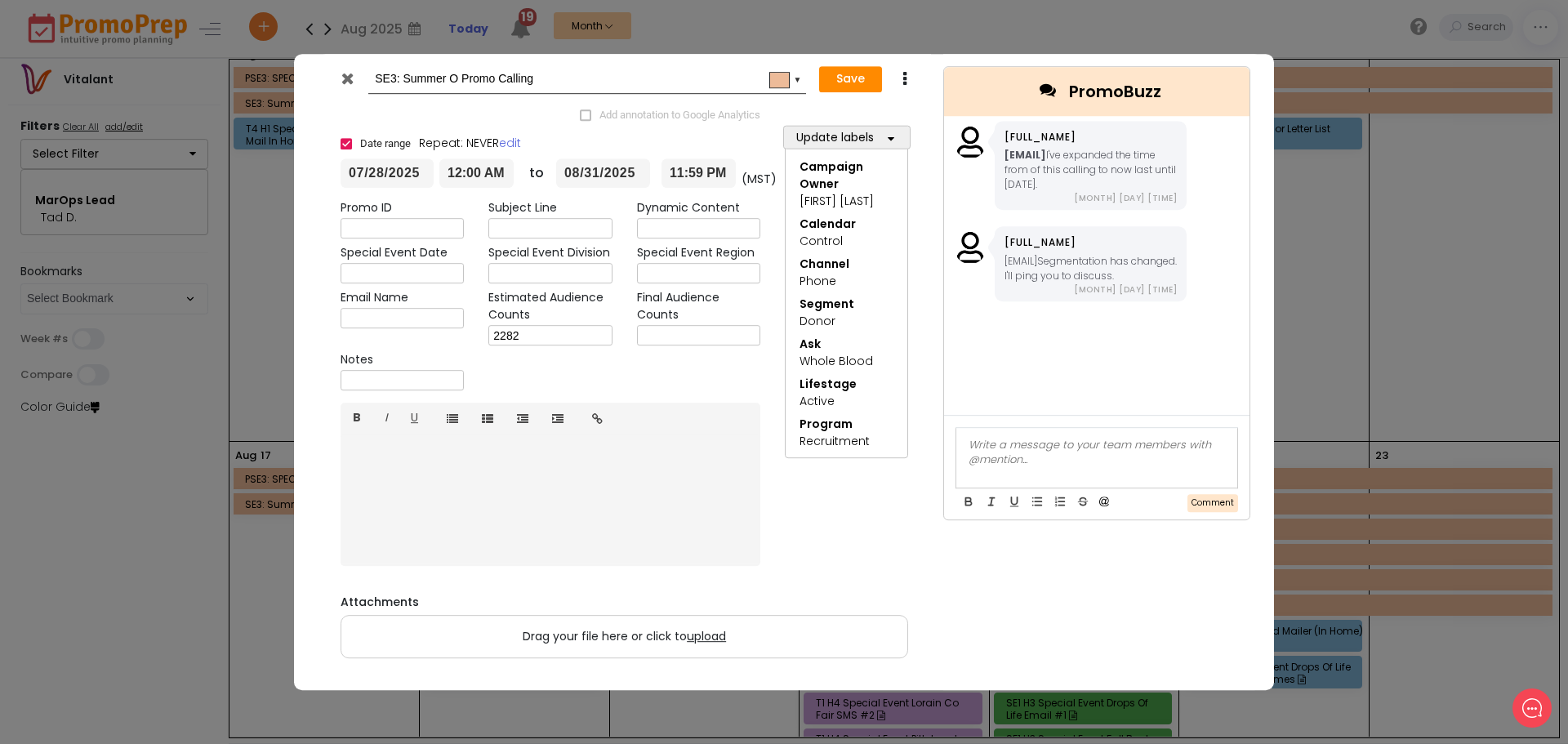 click at bounding box center (347, 78) 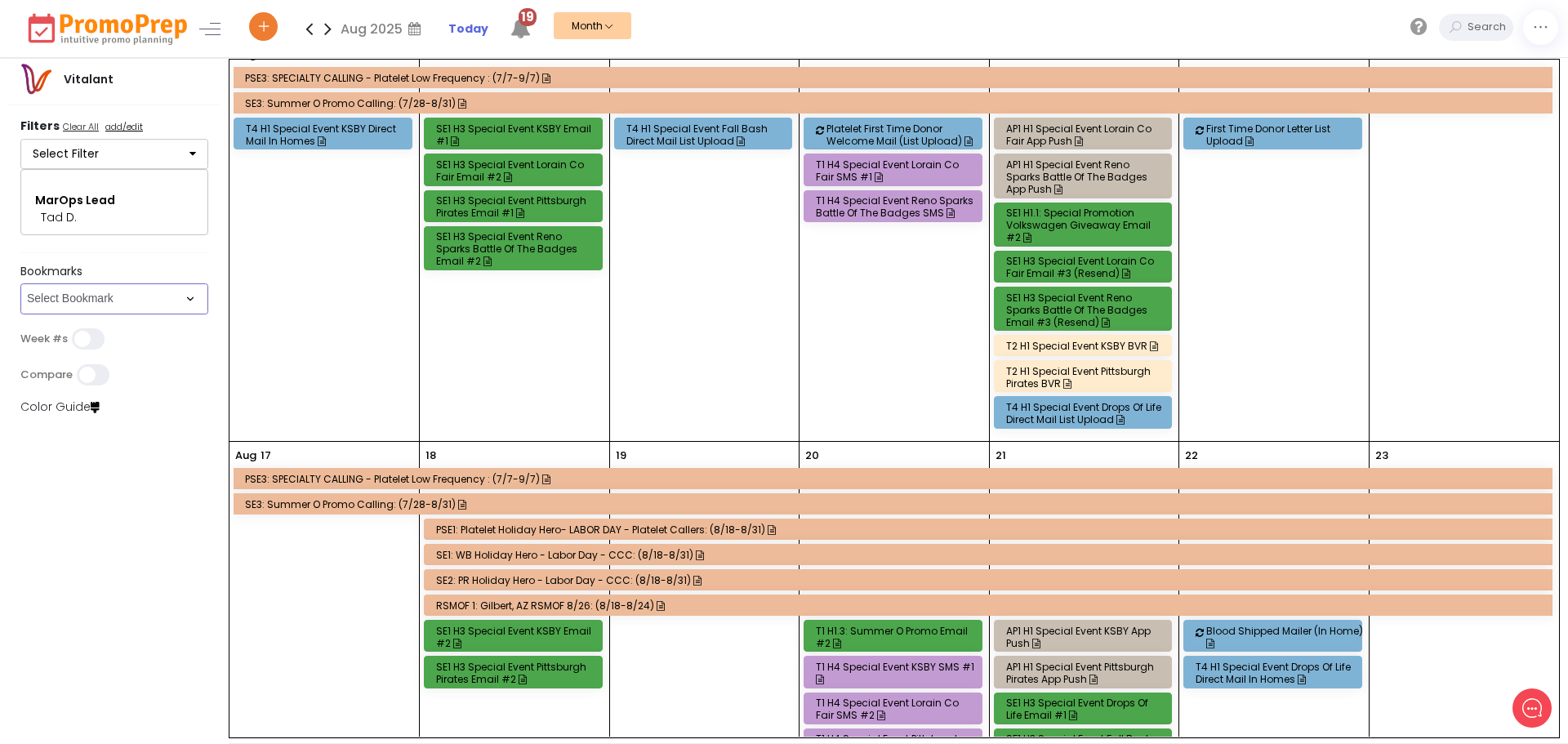 click on "Select Bookmark  Auto: SMS   BVR: Control, Customer, Field, Transactional   Control: Direct Mail   Control: Email   Control: Mail and Ads   Control: SMS   EMAIL   Fulfillment: FCI email included   Fulfillment: Redemption list only   Phone   Promo/Fulfillment   Push   Push and Message Center   Push: All   SMS: Control, Customer, Field, Transactional   SMS/MMS (Control, Cust, Field)   Special Events" at bounding box center (114, 299) 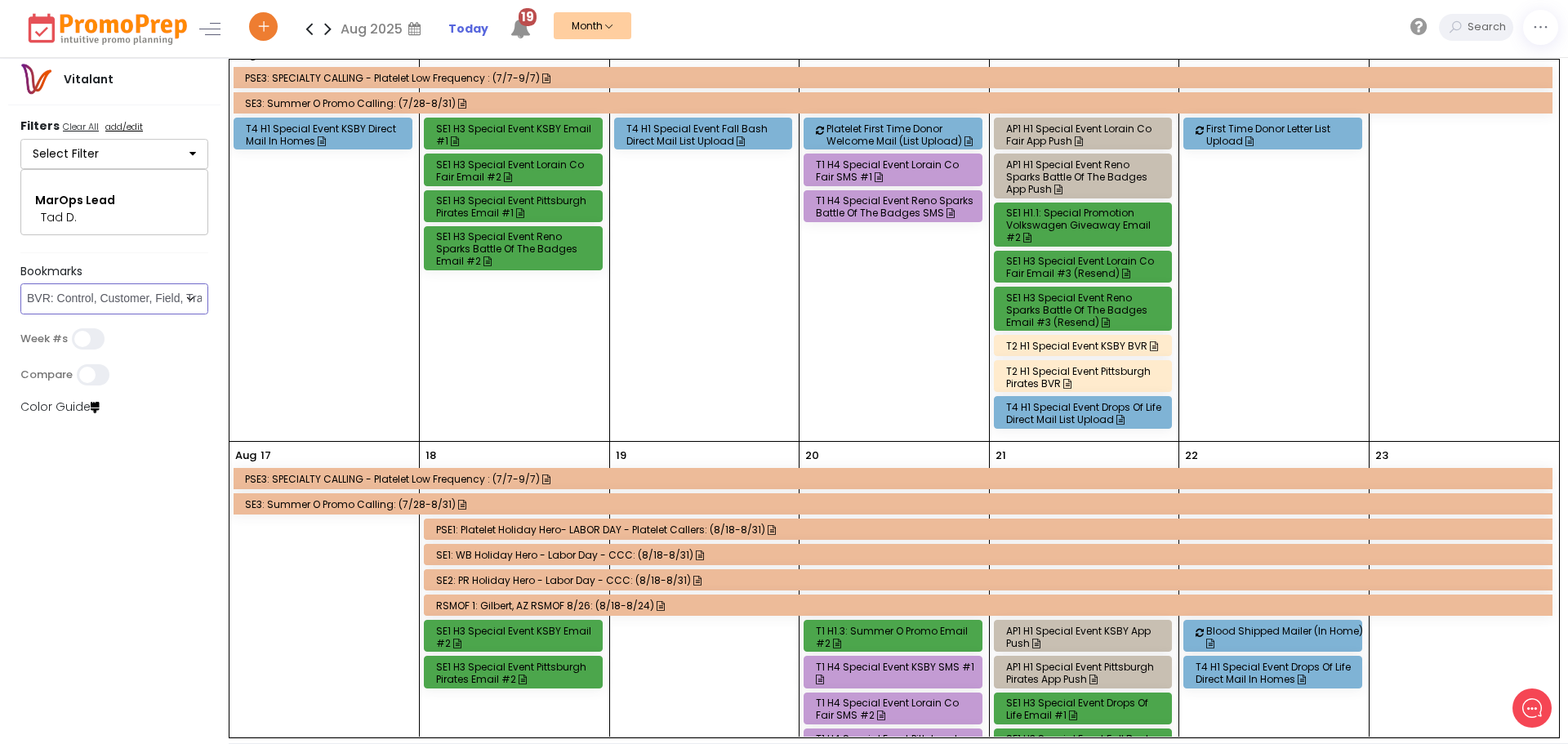 click on "Select Bookmark  Auto: SMS   BVR: Control, Customer, Field, Transactional   Control: Direct Mail   Control: Email   Control: Mail and Ads   Control: SMS   EMAIL   Fulfillment: FCI email included   Fulfillment: Redemption list only   Phone   Promo/Fulfillment   Push   Push and Message Center   Push: All   SMS: Control, Customer, Field, Transactional   SMS/MMS (Control, Cust, Field)   Special Events" at bounding box center [114, 299] 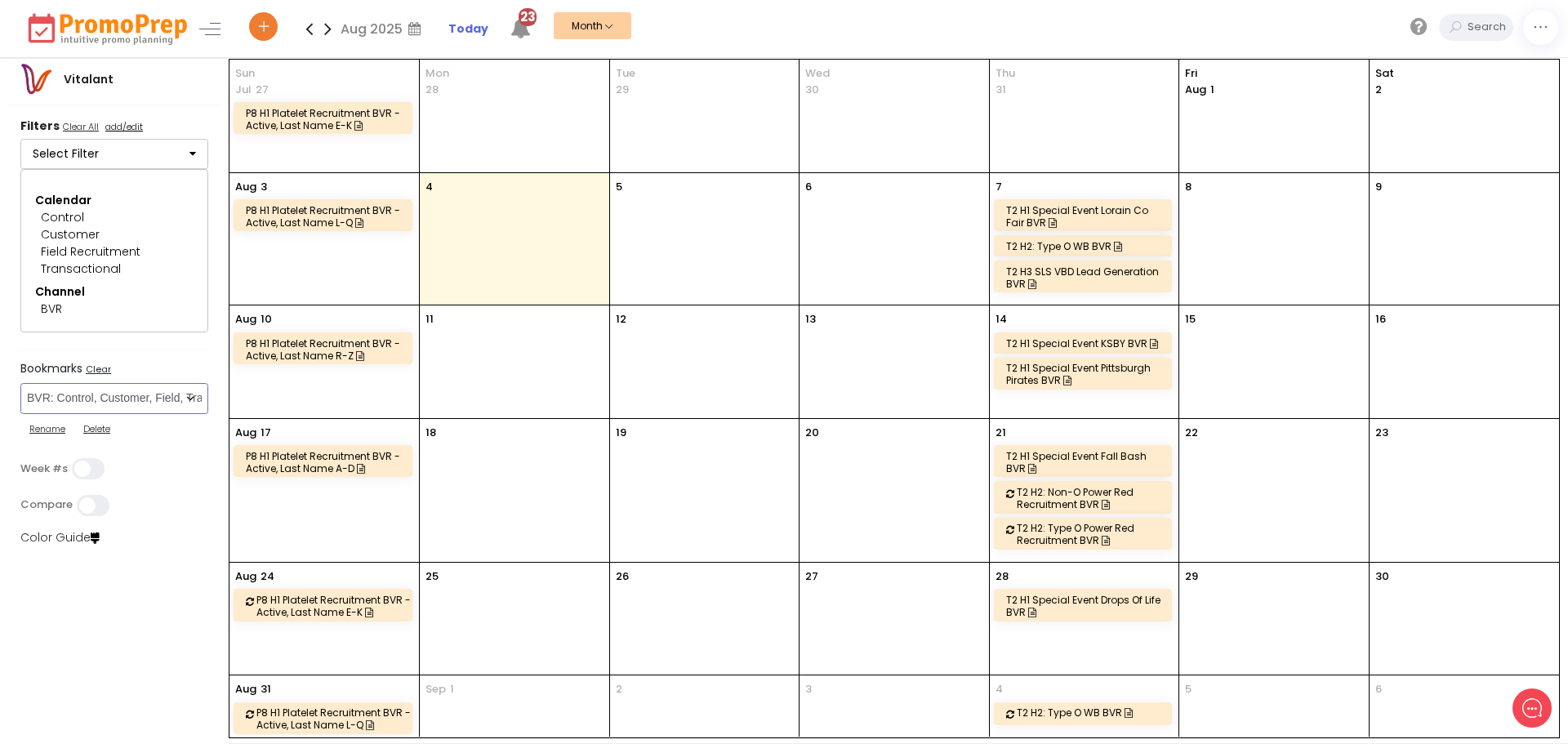 click on "Select Bookmark  Auto: SMS   BVR: Control, Customer, Field, Transactional   Control: Direct Mail   Control: Email   Control: Mail and Ads   Control: SMS   EMAIL   Fulfillment: FCI email included   Fulfillment: Redemption list only   Phone   Promo/Fulfillment   Push   Push and Message Center   Push: All   SMS: Control, Customer, Field, Transactional   SMS/MMS (Control, Cust, Field)   Special Events" at bounding box center [114, 399] 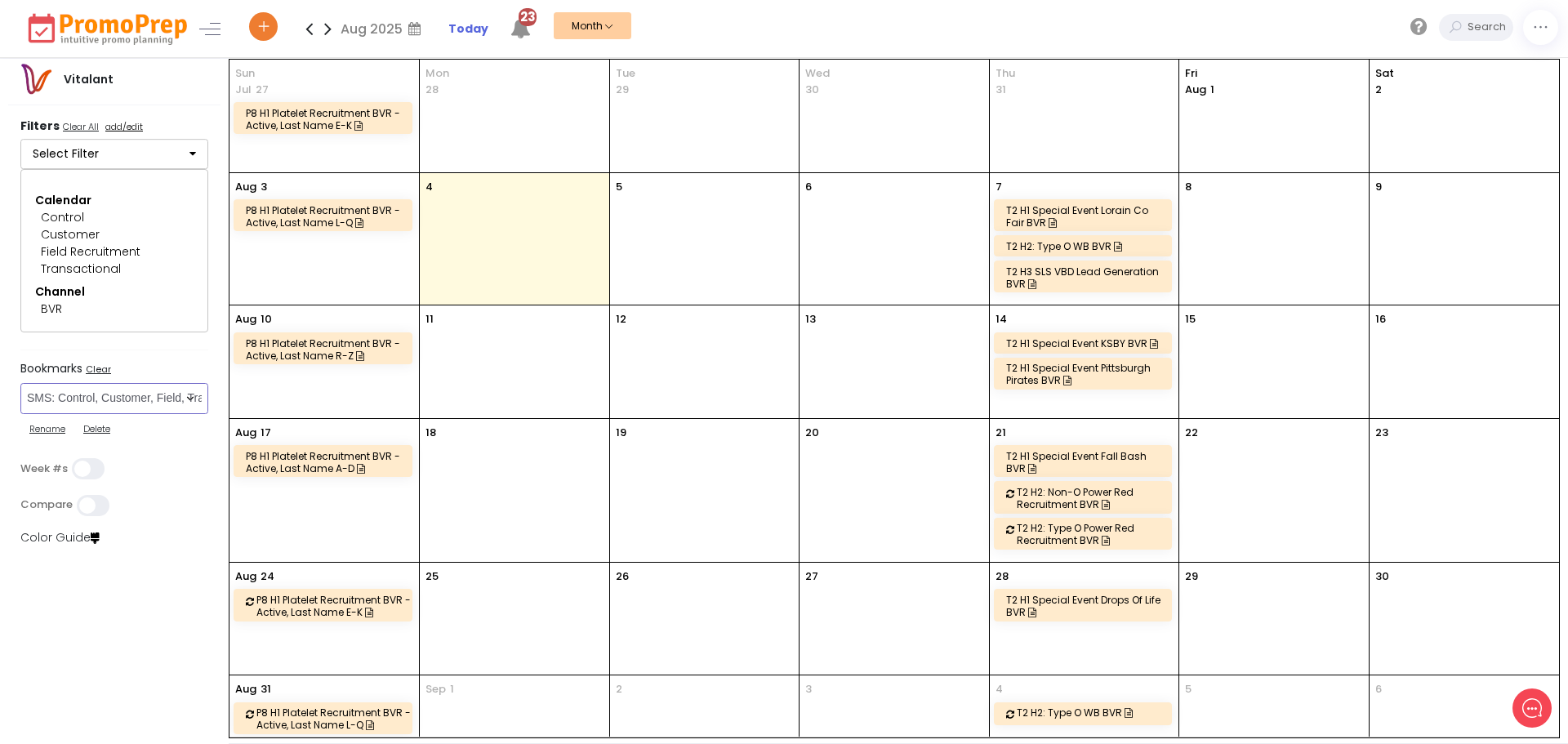 click on "Select Bookmark  Auto: SMS   BVR: Control, Customer, Field, Transactional   Control: Direct Mail   Control: Email   Control: Mail and Ads   Control: SMS   EMAIL   Fulfillment: FCI email included   Fulfillment: Redemption list only   Phone   Promo/Fulfillment   Push   Push and Message Center   Push: All   SMS: Control, Customer, Field, Transactional   SMS/MMS (Control, Cust, Field)   Special Events" at bounding box center [114, 399] 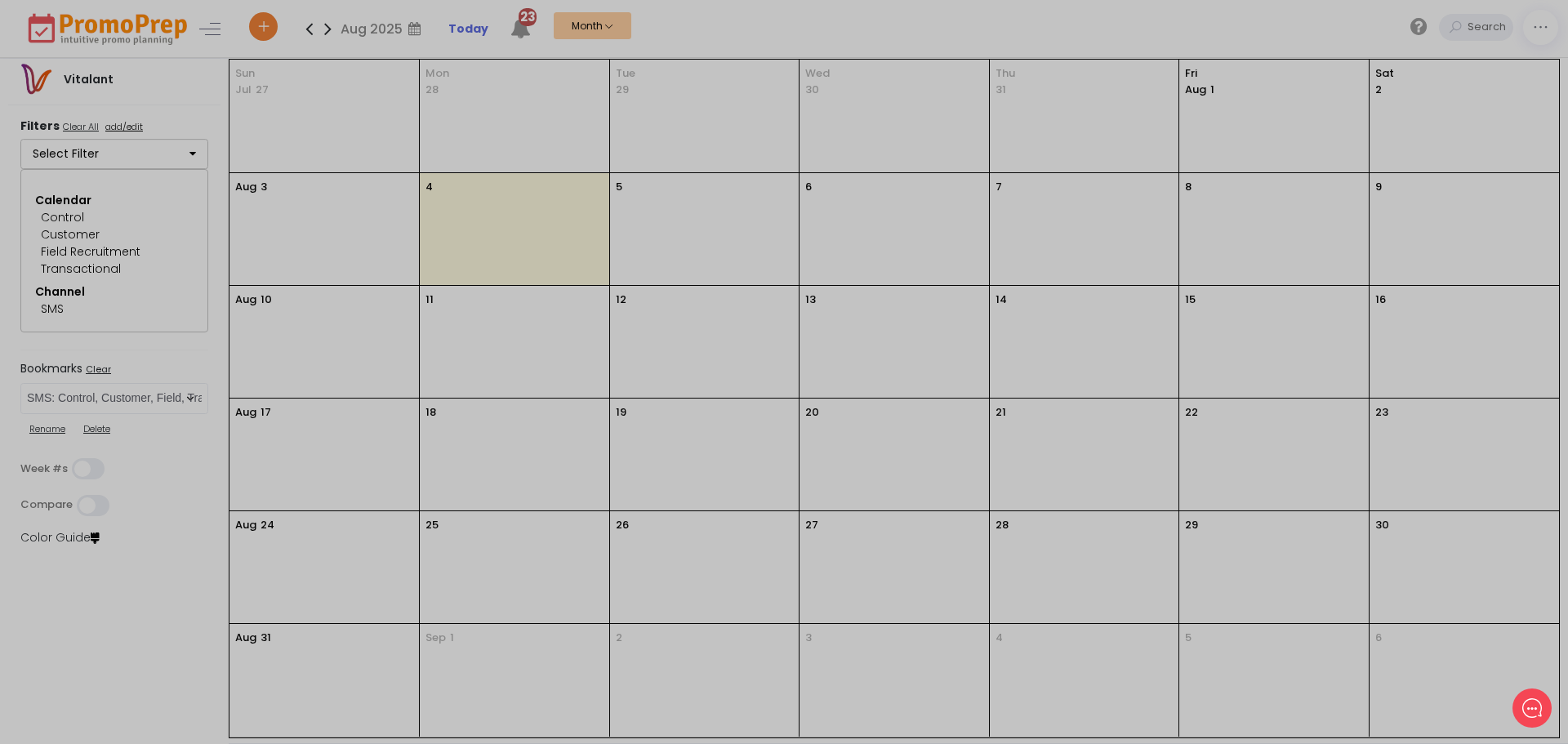 click at bounding box center (784, 372) 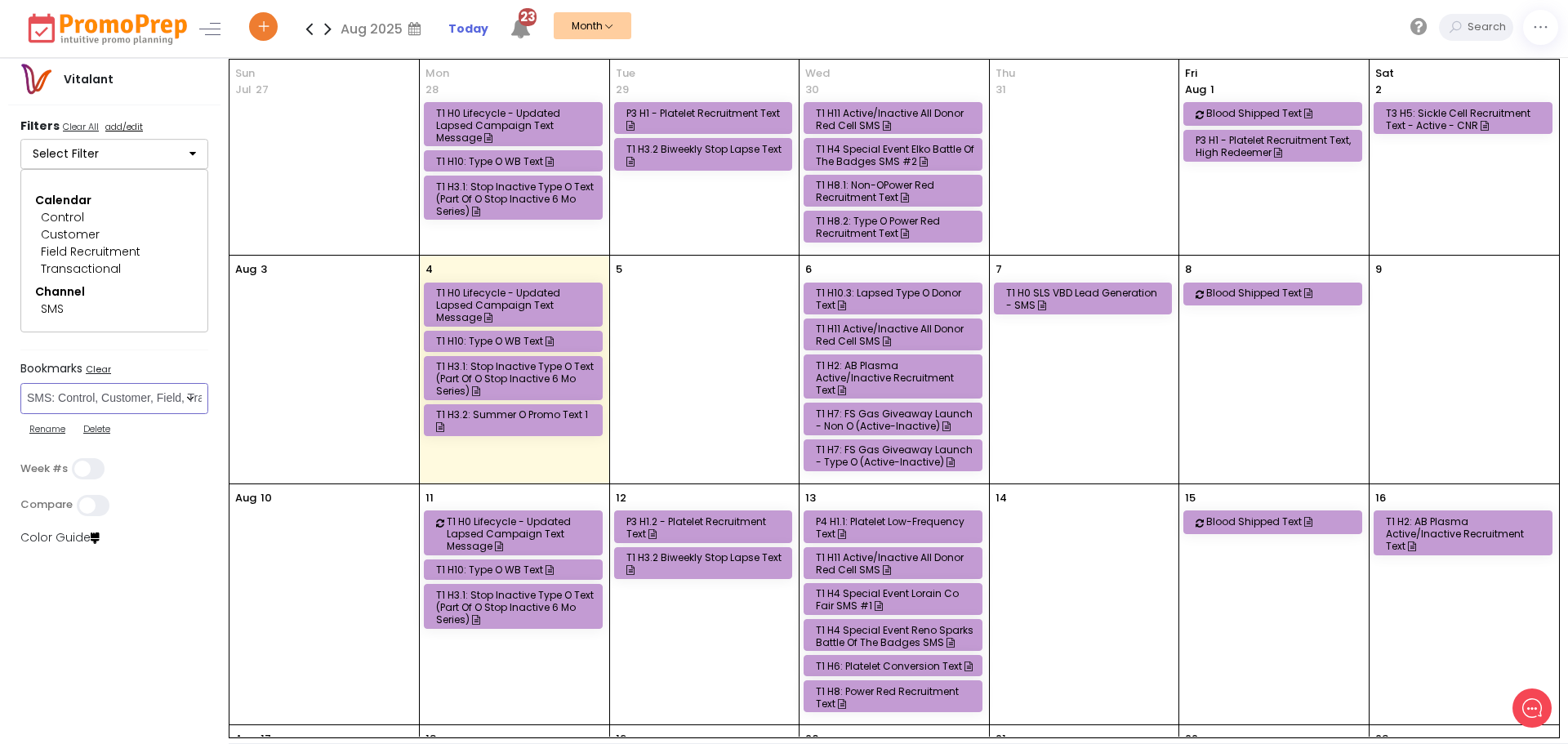 click on "Select Bookmark  Auto: SMS   BVR: Control, Customer, Field, Transactional   Control: Direct Mail   Control: Email   Control: Mail and Ads   Control: SMS   EMAIL   Fulfillment: FCI email included   Fulfillment: Redemption list only   Phone   Promo/Fulfillment   Push   Push and Message Center   Push: All   SMS: Control, Customer, Field, Transactional   SMS/MMS (Control, Cust, Field)   Special Events" at bounding box center [114, 399] 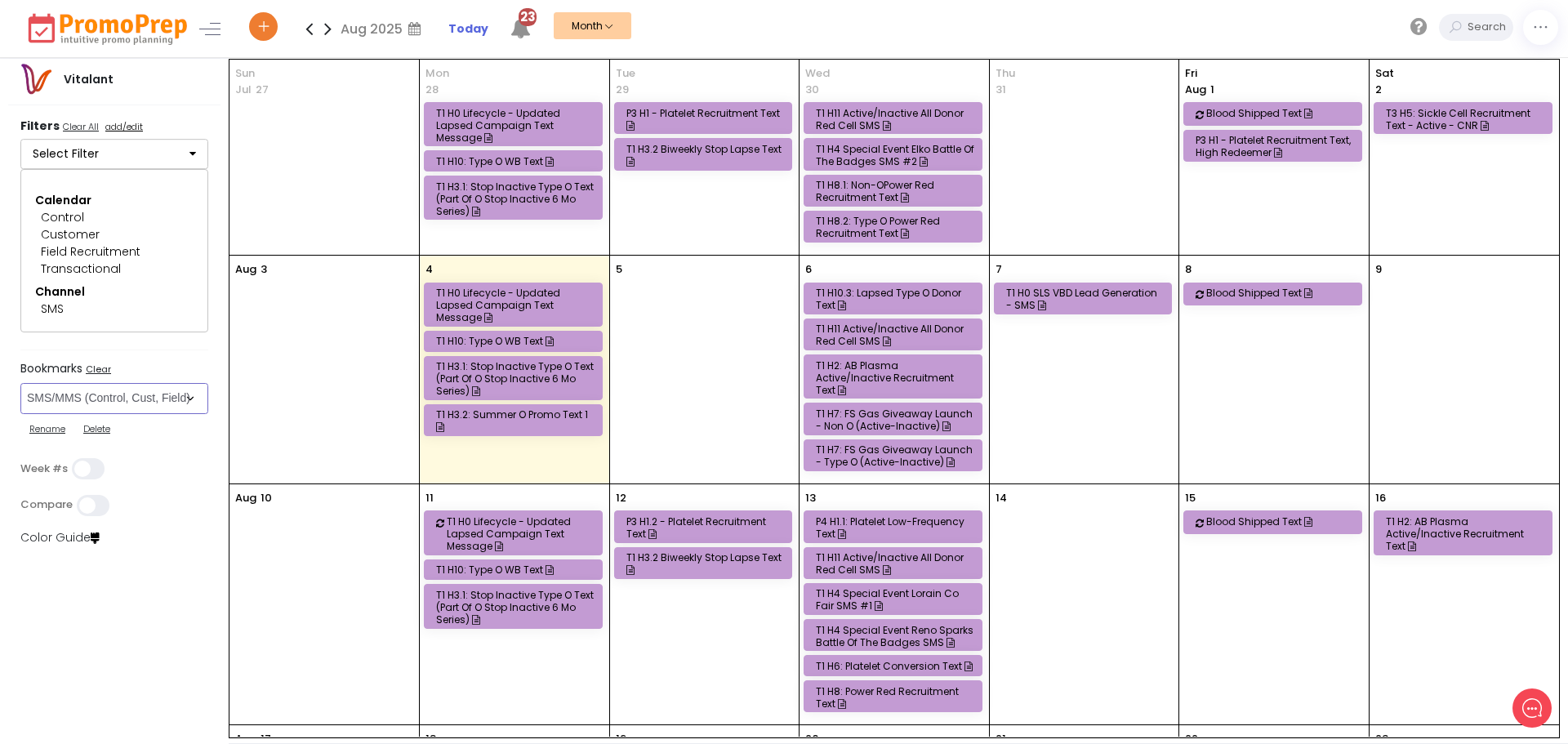 click on "Select Bookmark  Auto: SMS   BVR: Control, Customer, Field, Transactional   Control: Direct Mail   Control: Email   Control: Mail and Ads   Control: SMS   EMAIL   Fulfillment: FCI email included   Fulfillment: Redemption list only   Phone   Promo/Fulfillment   Push   Push and Message Center   Push: All   SMS: Control, Customer, Field, Transactional   SMS/MMS (Control, Cust, Field)   Special Events" at bounding box center [114, 399] 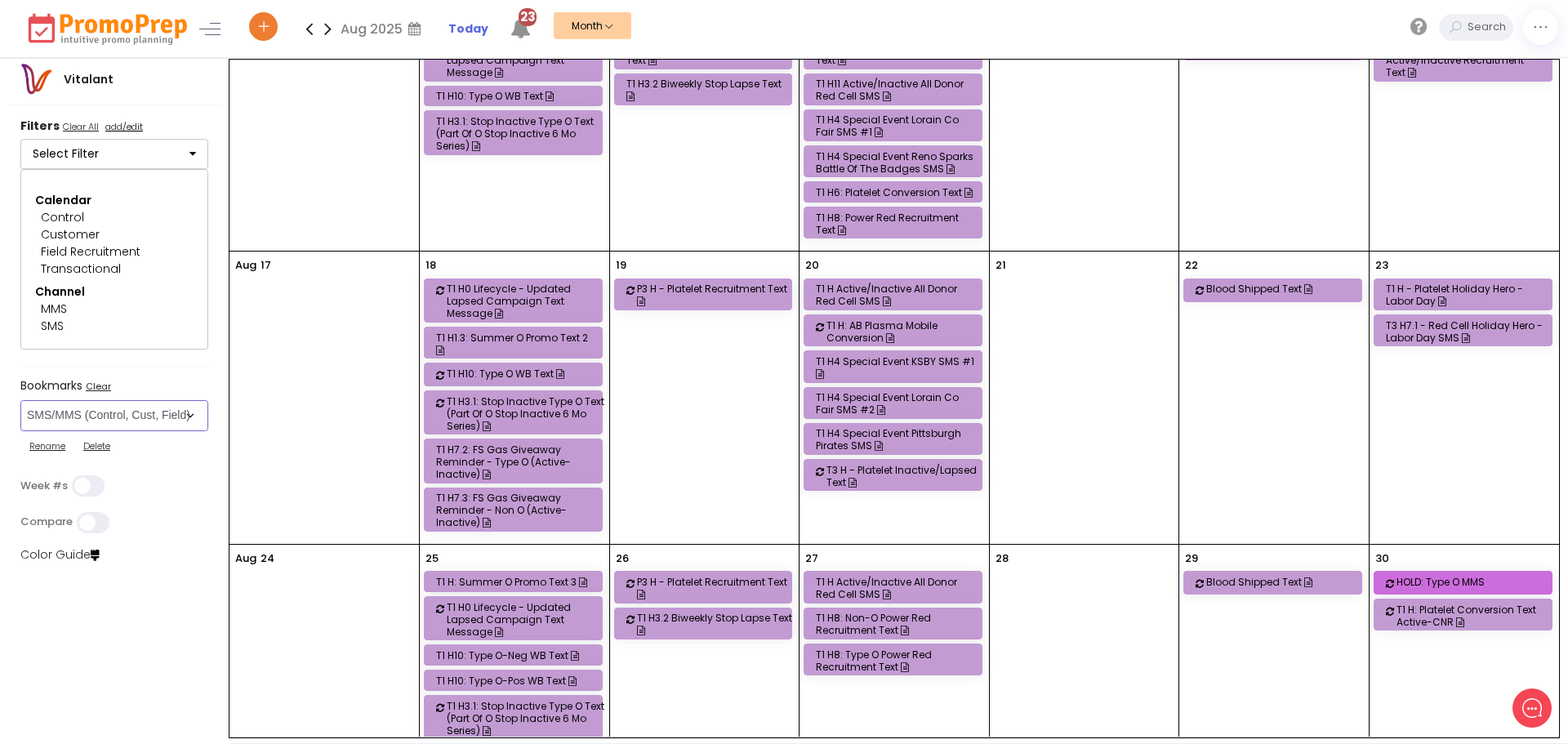 scroll, scrollTop: 490, scrollLeft: 0, axis: vertical 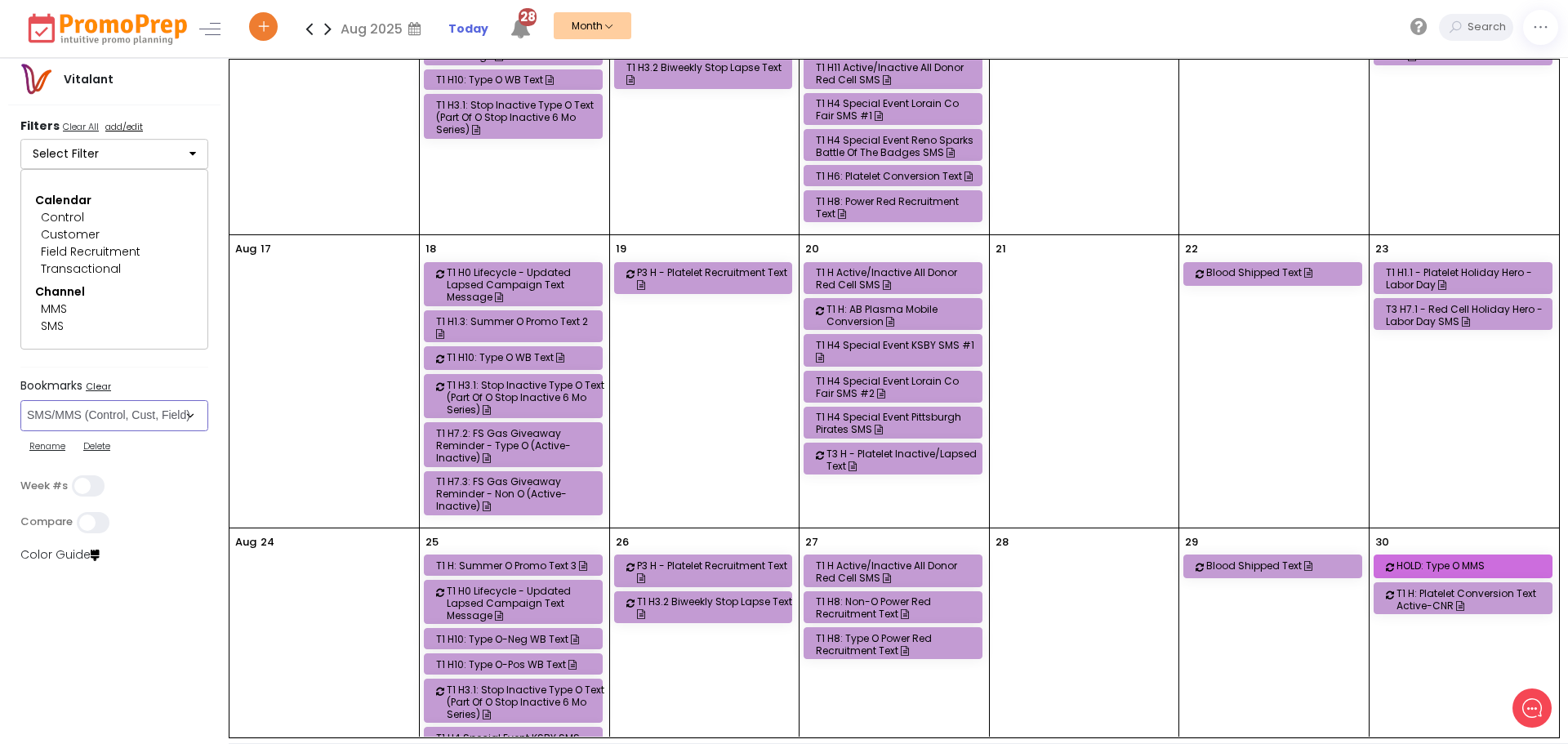 click on "T1 H1.3: Summer O Promo Text 2" at bounding box center [515, 327] 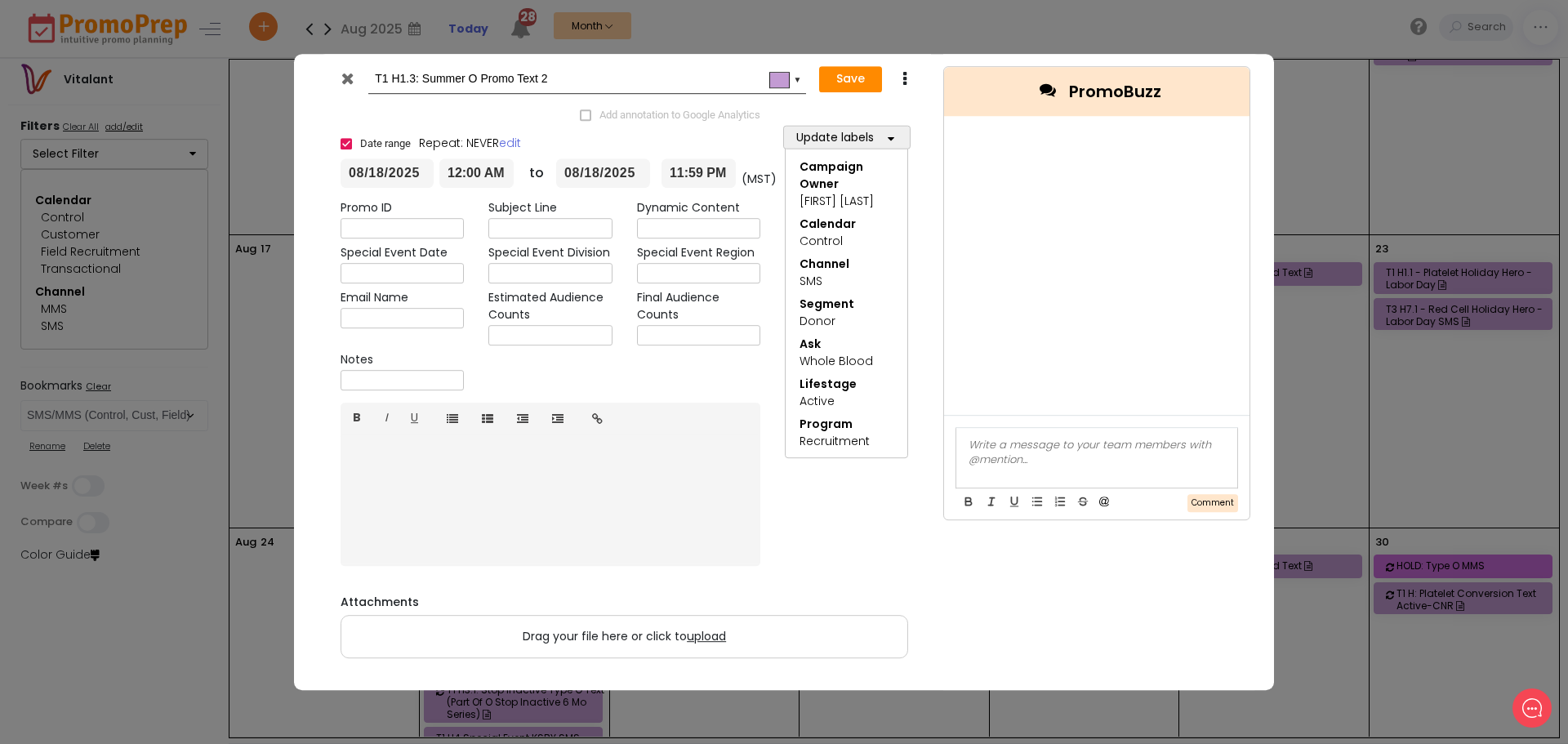 click at bounding box center [347, 78] 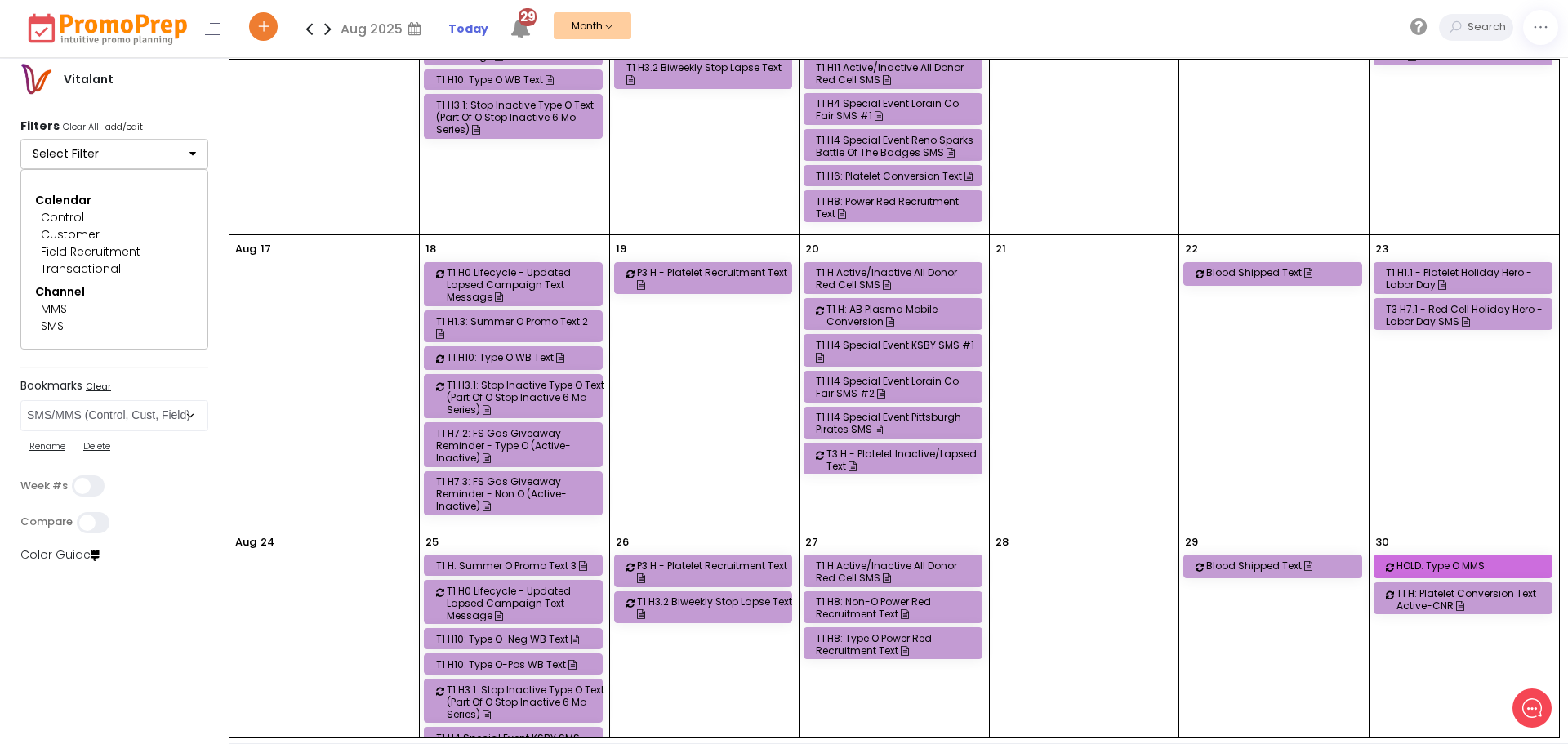 click on "T1 H1.3: Summer O Promo Text 2" at bounding box center (515, 327) 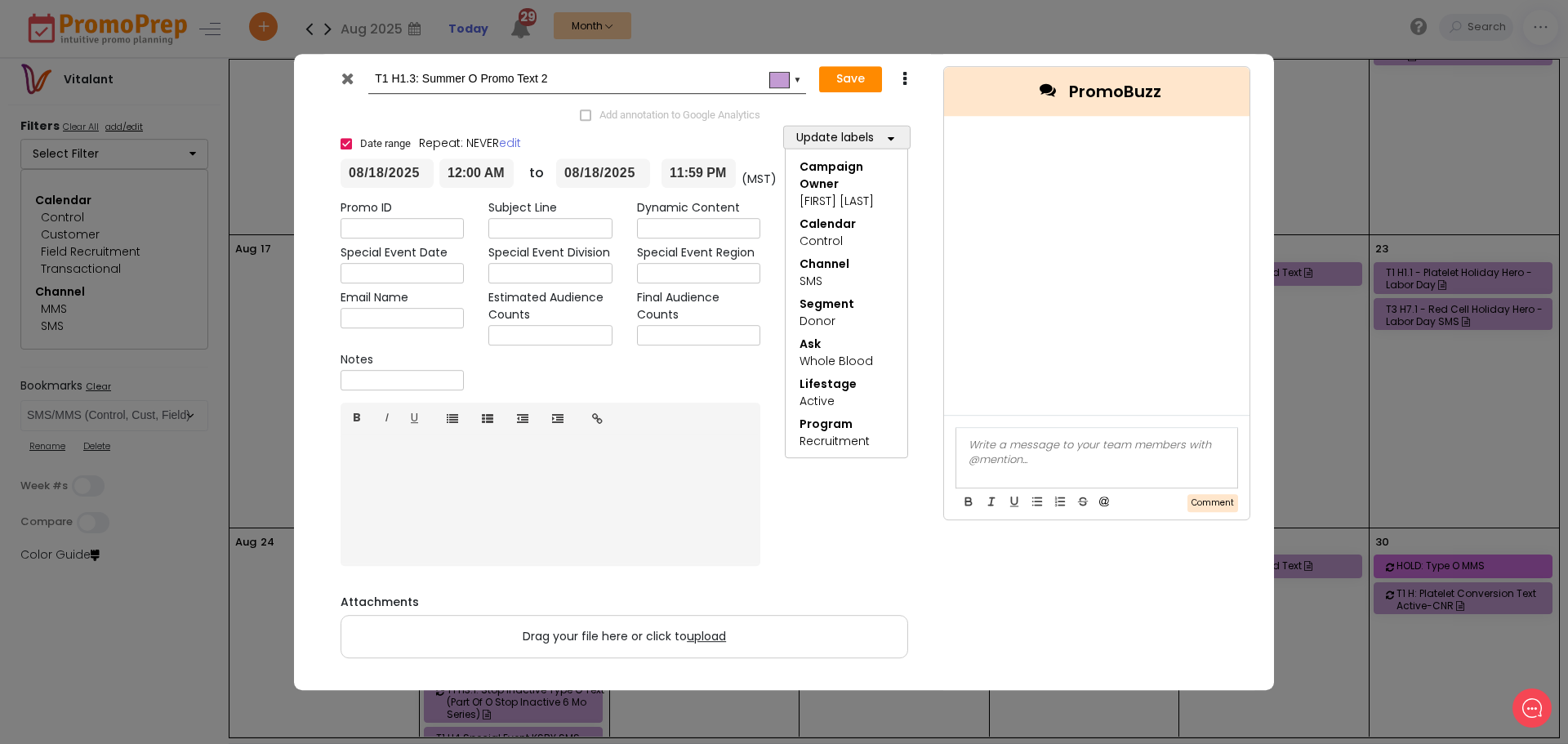 click at bounding box center (347, 78) 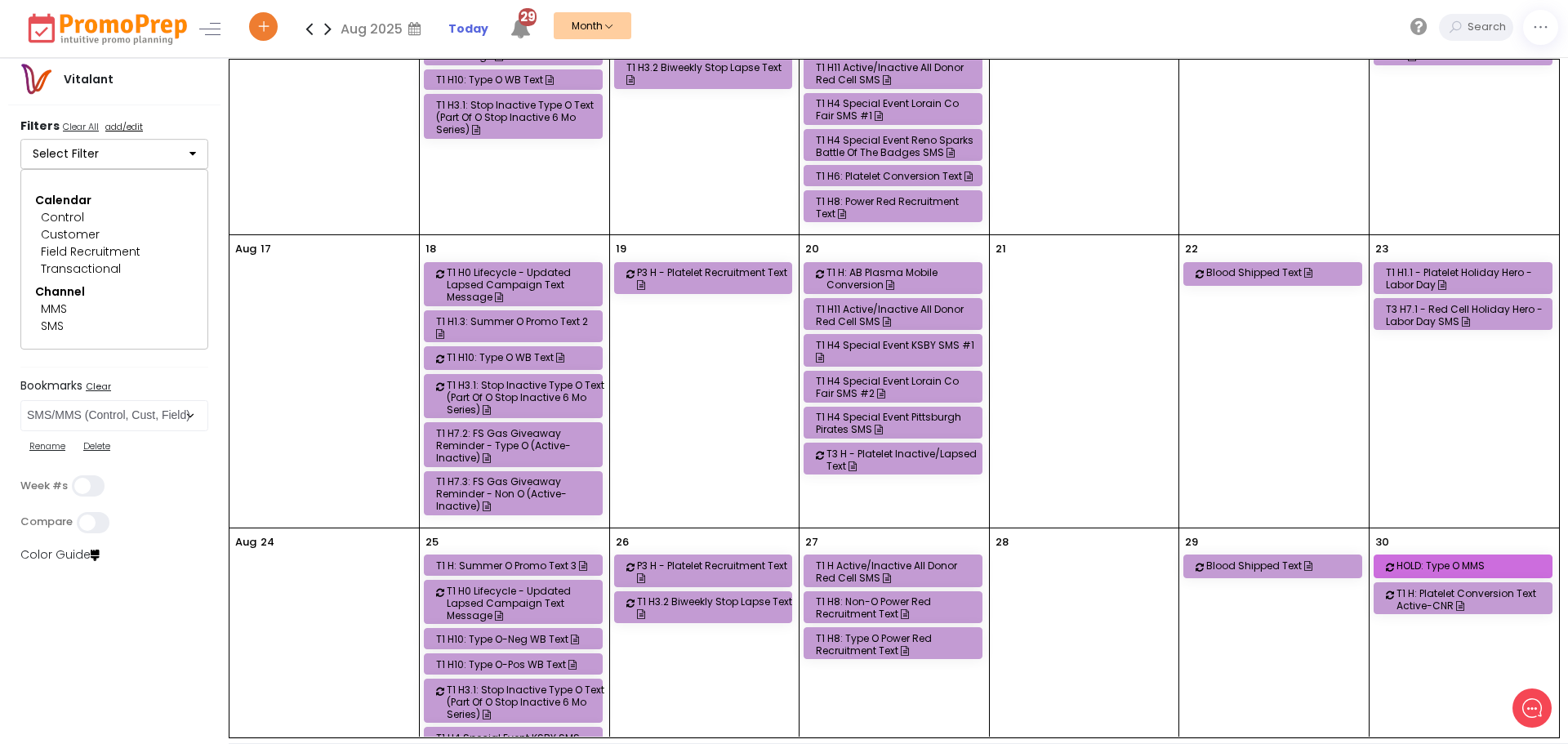 click on "T3 H - Platelet Inactive/Lapsed Text" at bounding box center (906, 460) 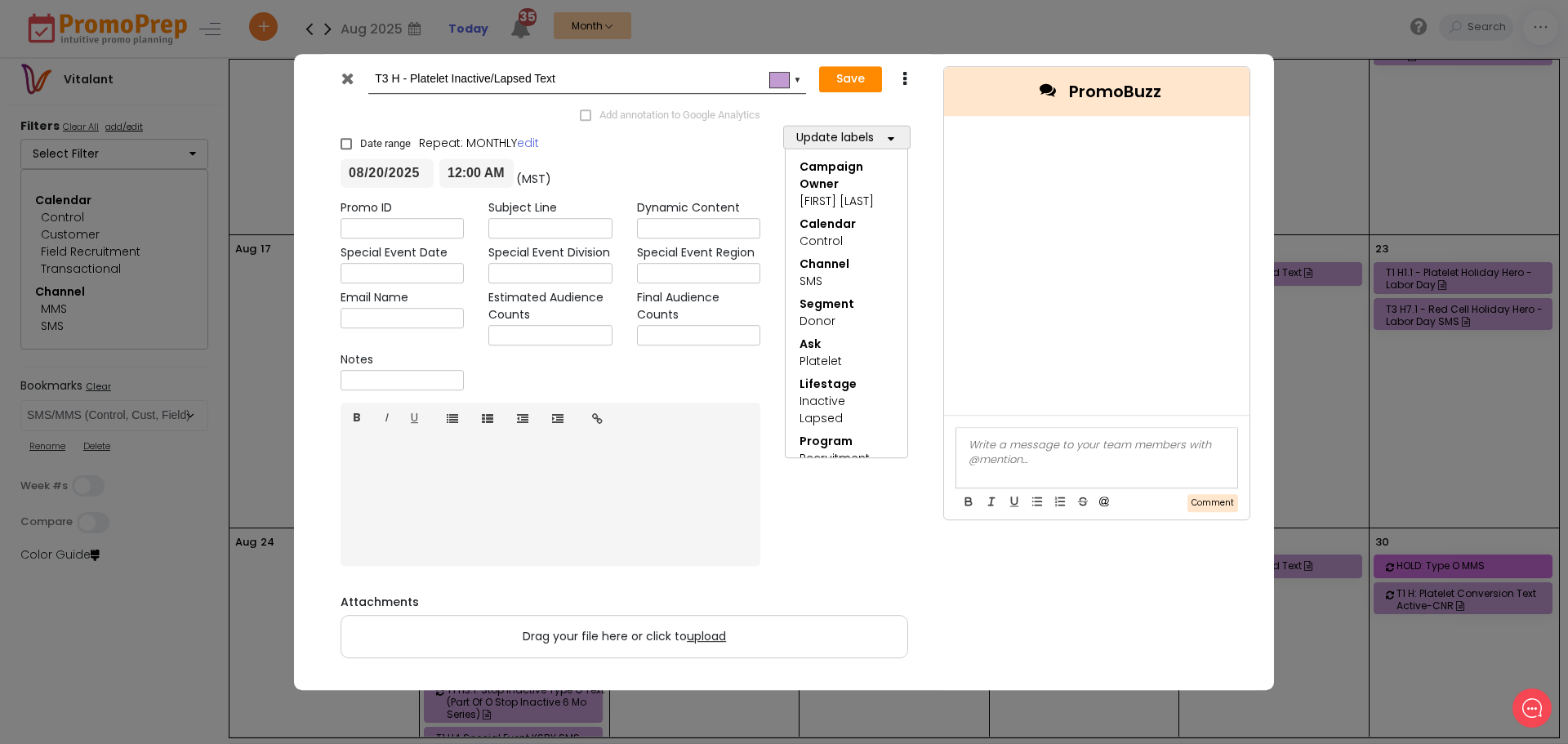 click at bounding box center (347, 78) 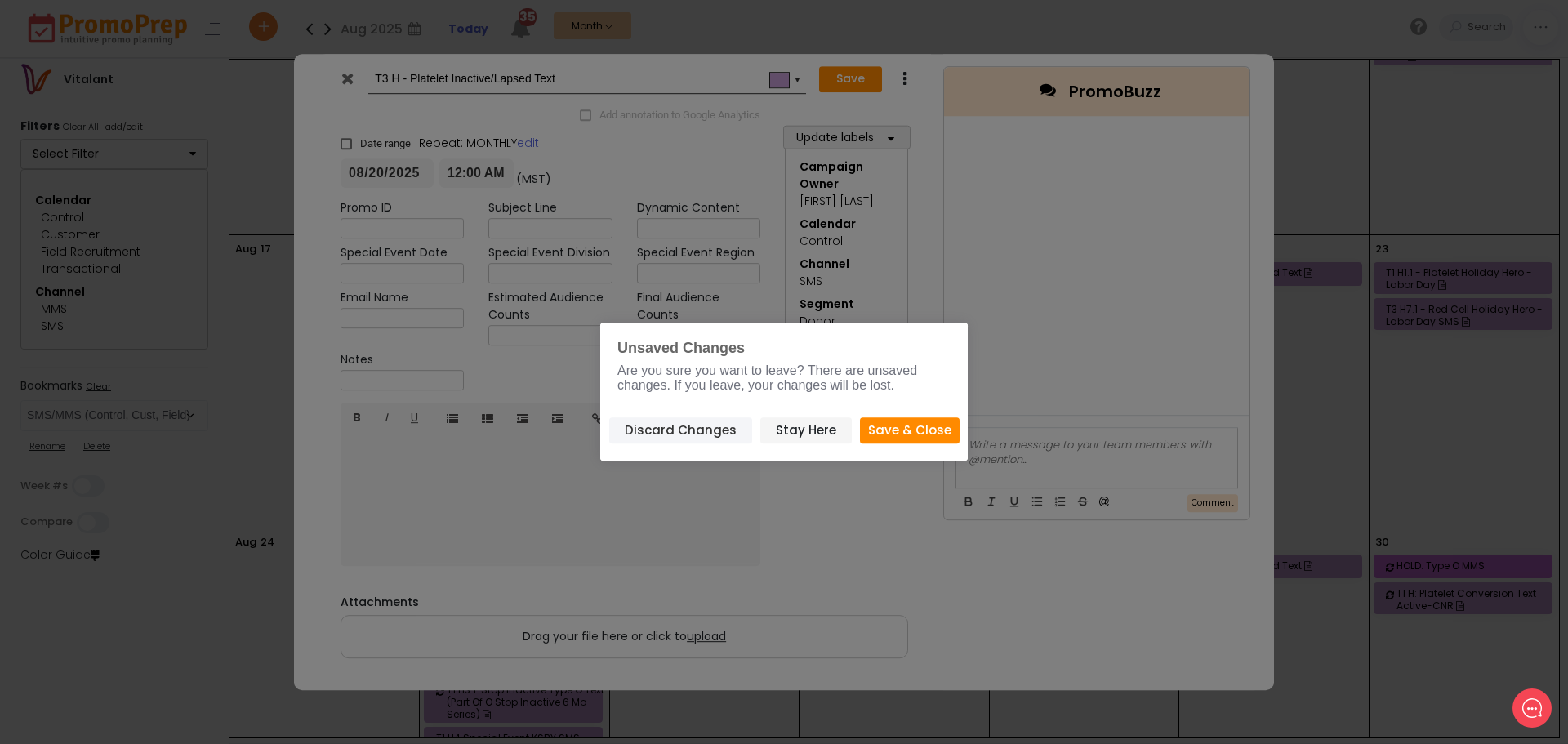 click on "Discard Changes" at bounding box center [680, 430] 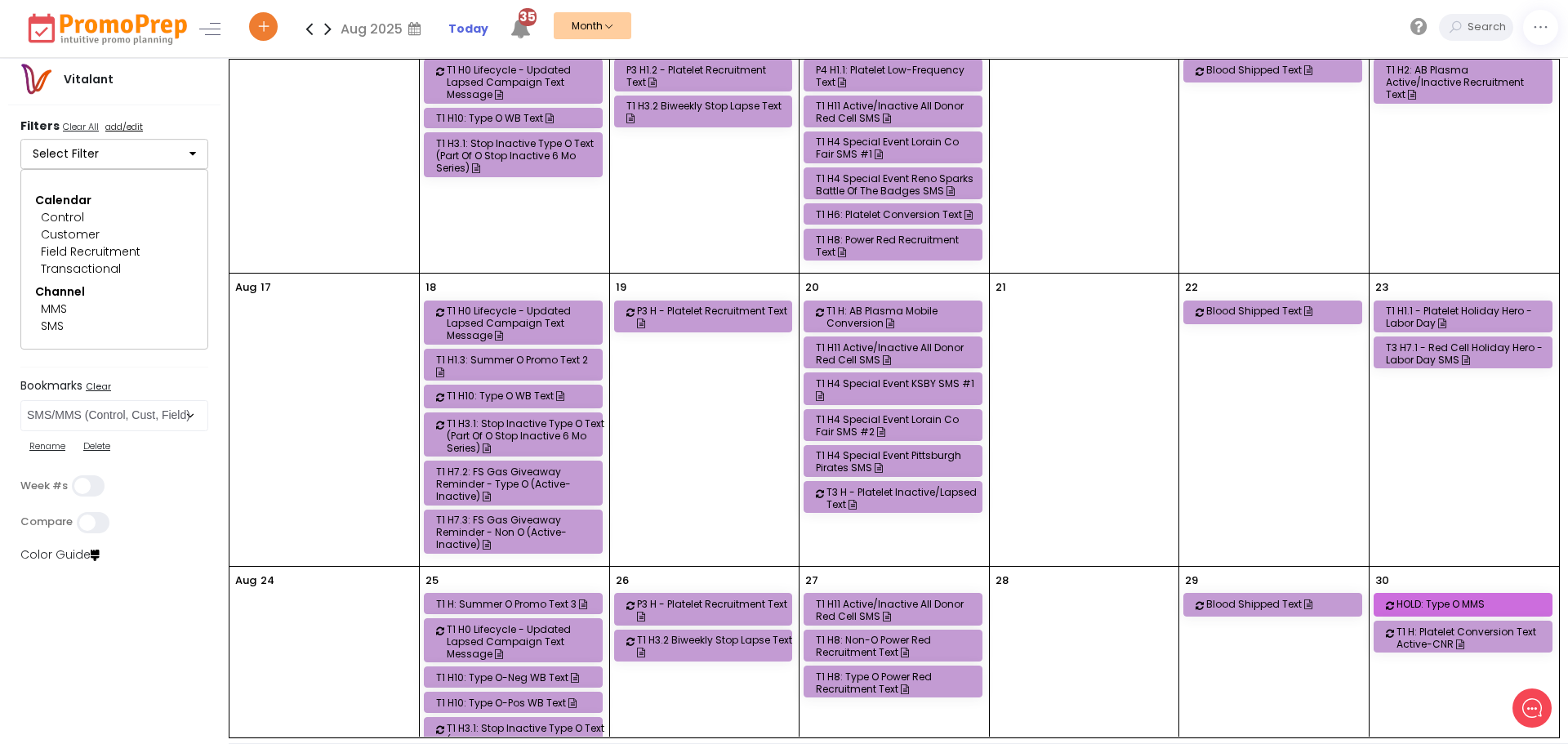 scroll, scrollTop: 490, scrollLeft: 0, axis: vertical 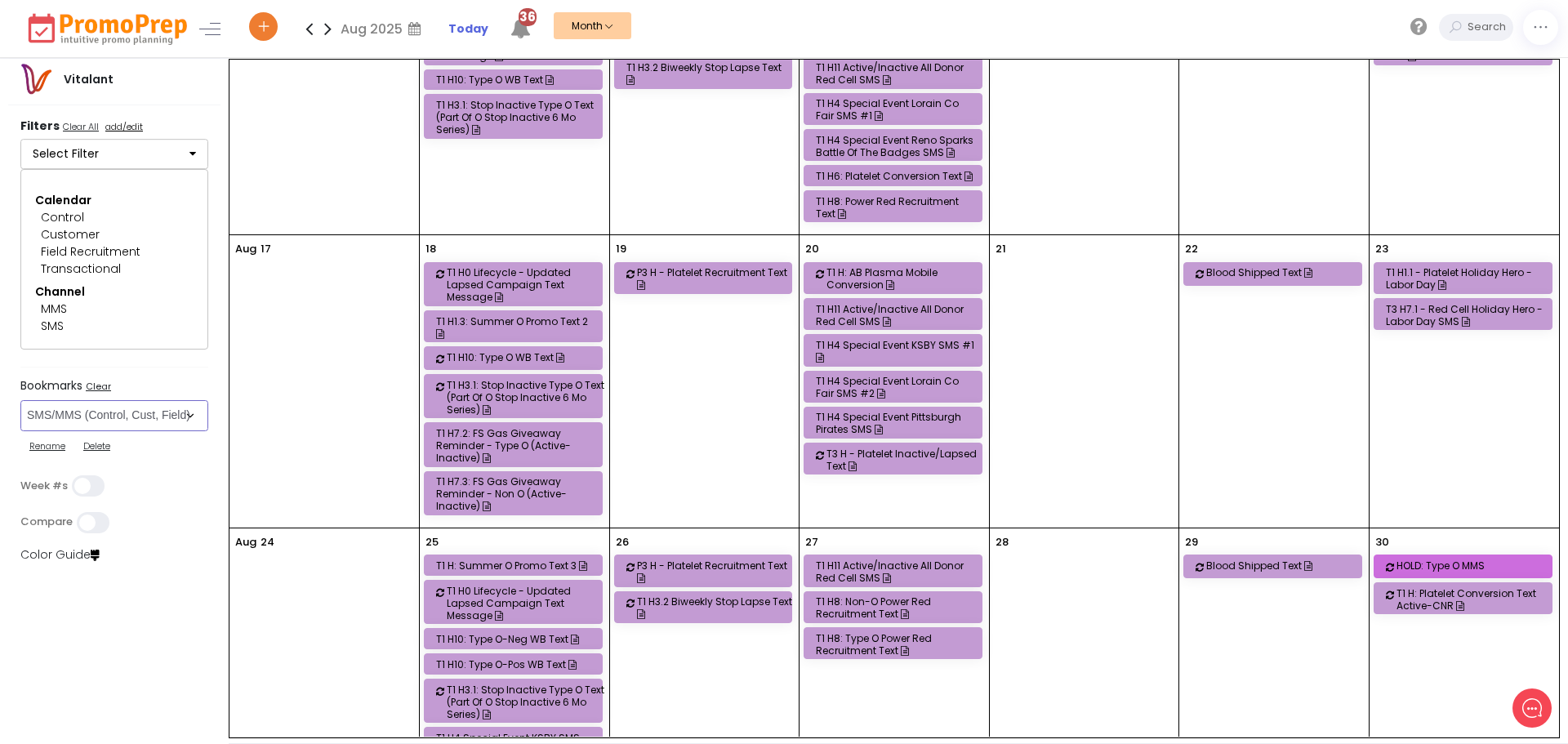 click on "Select Bookmark  Auto: SMS   BVR: Control, Customer, Field, Transactional   Control: Direct Mail   Control: Email   Control: Mail and Ads   Control: SMS   EMAIL   Fulfillment: FCI email included   Fulfillment: Redemption list only   Phone   Promo/Fulfillment   Push   Push and Message Center   Push: All   SMS: Control, Customer, Field, Transactional   SMS/MMS (Control, Cust, Field)   Special Events" at bounding box center [114, 416] 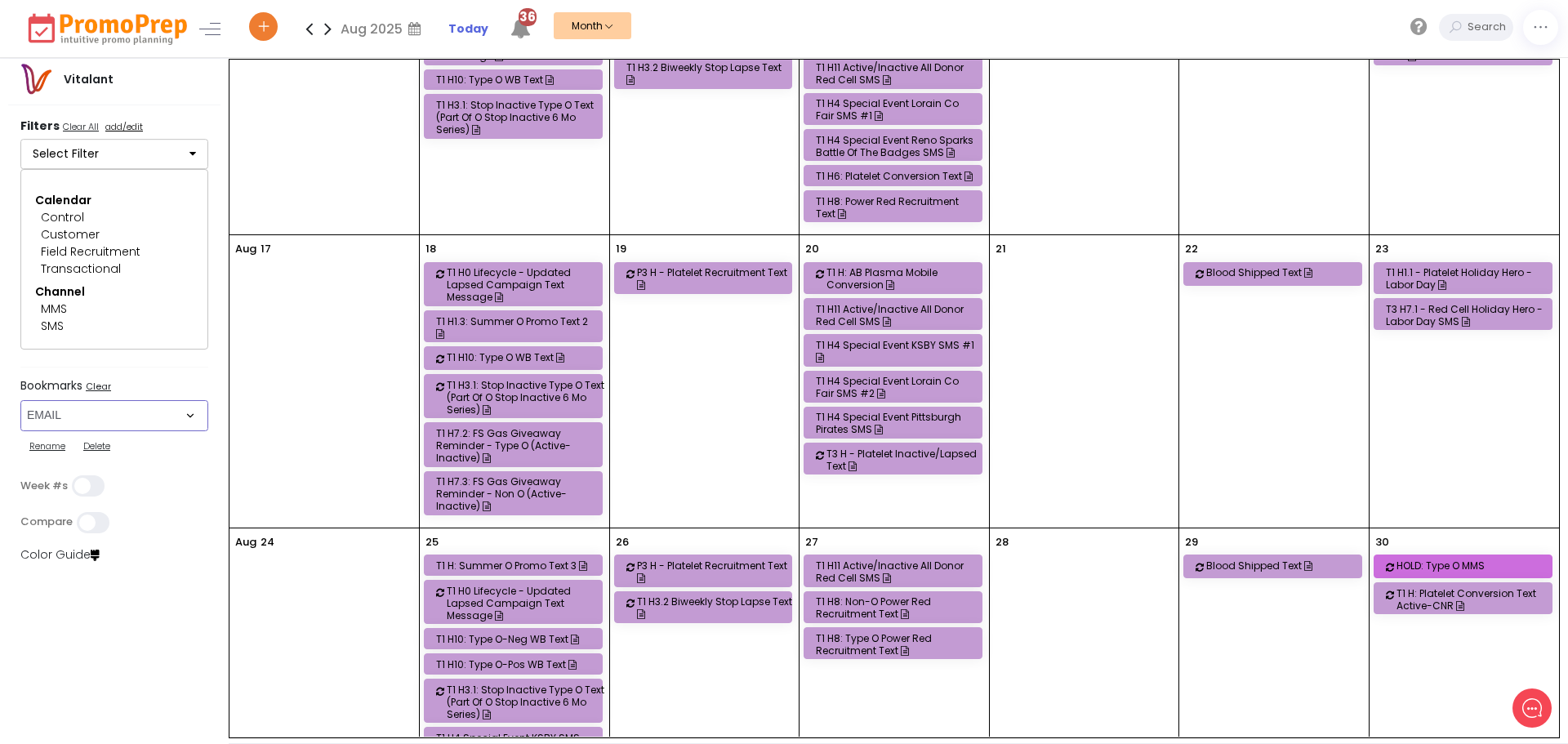 click on "Select Bookmark  Auto: SMS   BVR: Control, Customer, Field, Transactional   Control: Direct Mail   Control: Email   Control: Mail and Ads   Control: SMS   EMAIL   Fulfillment: FCI email included   Fulfillment: Redemption list only   Phone   Promo/Fulfillment   Push   Push and Message Center   Push: All   SMS: Control, Customer, Field, Transactional   SMS/MMS (Control, Cust, Field)   Special Events" at bounding box center [114, 416] 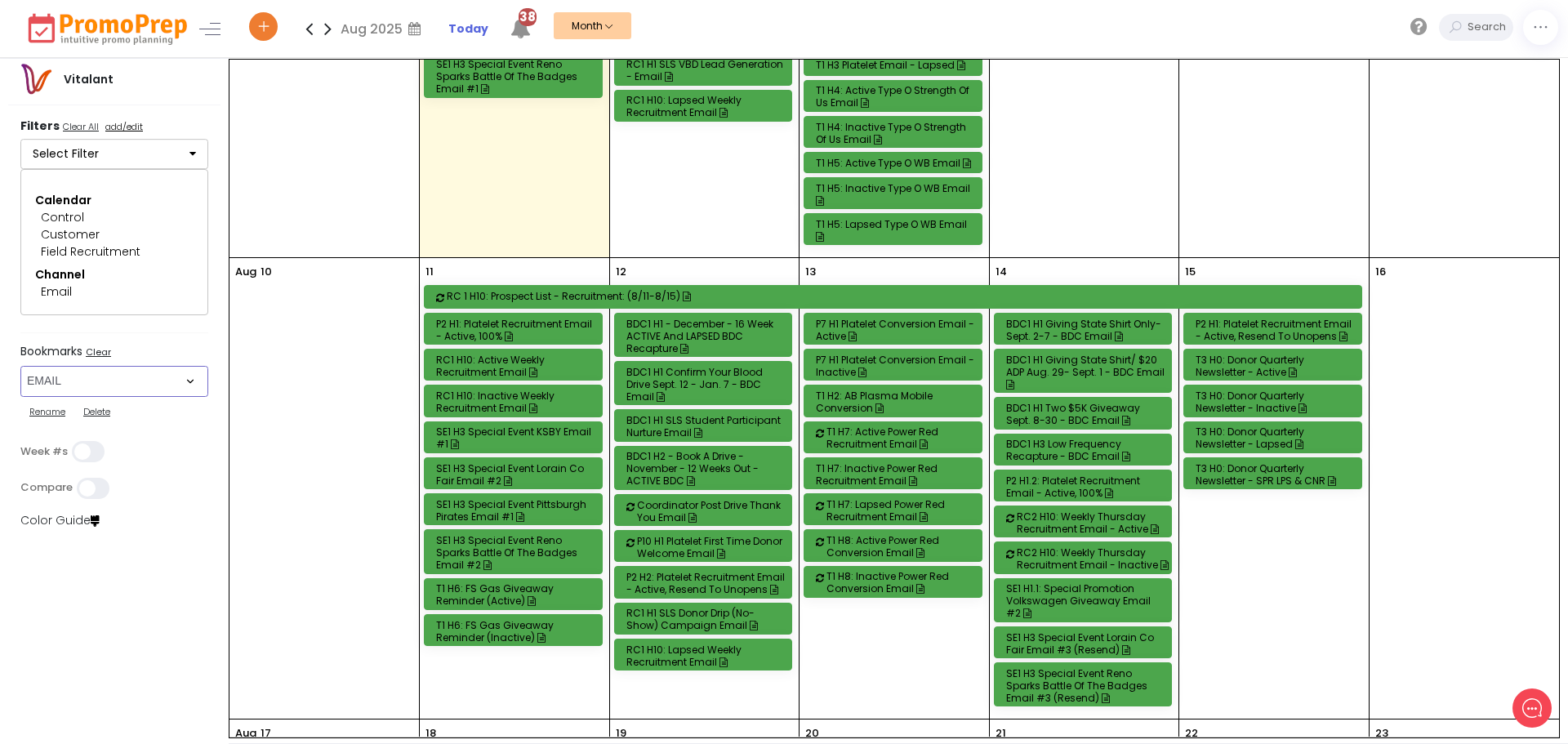 scroll, scrollTop: 572, scrollLeft: 0, axis: vertical 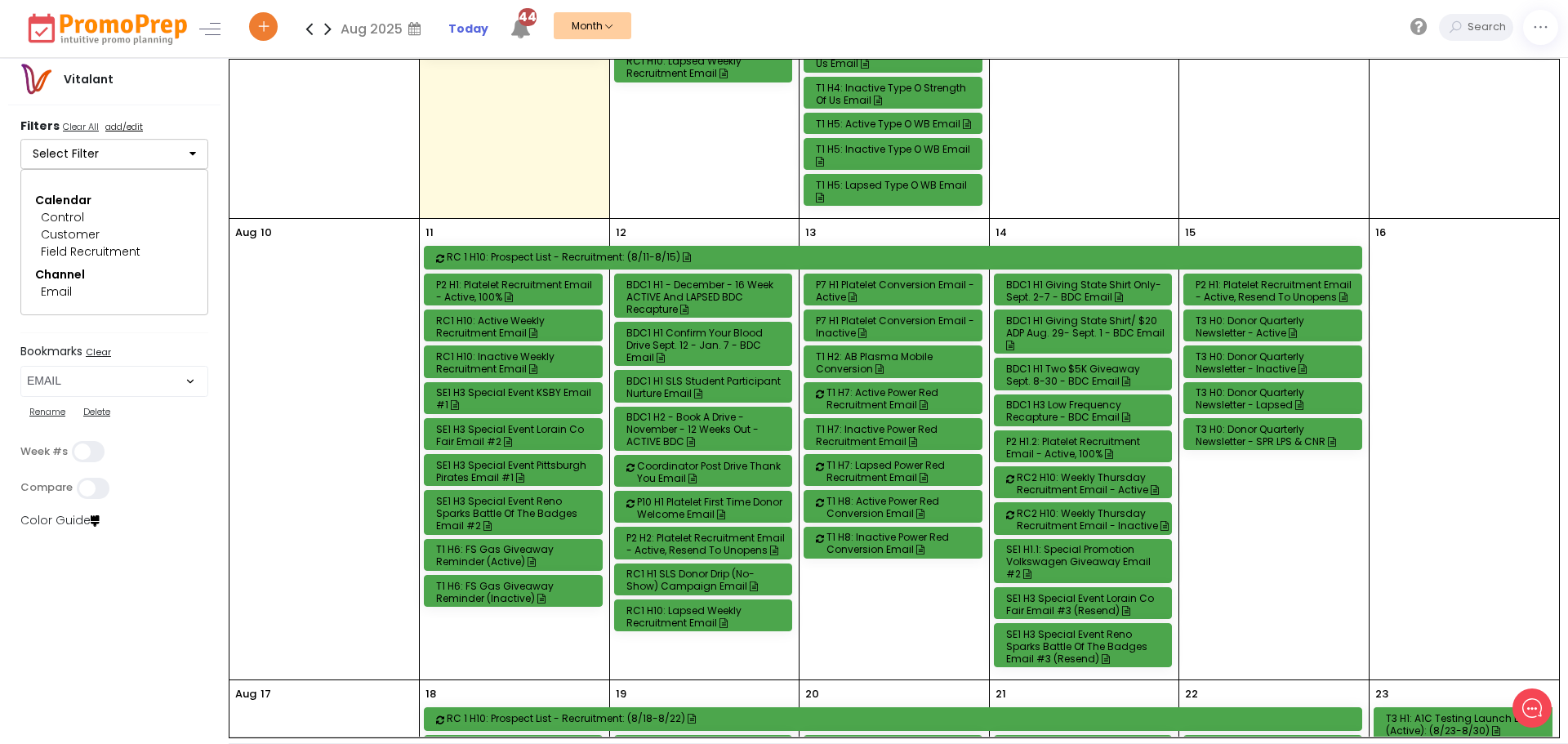 click on "Vitalant  Filters Clear All add/edit  Select Filter  Campaign Owner Select All Clear All 3 [FIRST] T. Ann [FIRST] B. Barley [FIRST] D. Brooke Brooke  [FIRST] B. [FIRST] N. [FIRST] L. [FIRST] B. [FIRST] T. [FIRST] K. [FIRST] B. [FIRST] W. [FIRST] L. [FIRST] [FIRST] [FIRST] B. [FIRST] B. [FIRST] B. [FIRST] W. [FIRST] S. [FIRST] S. [FIRST] D. [FIRST] T. UGC UGC - [FIRST] UGC - [FIRST] Calendar Select All Clear All Automated Control Customer Field Recruitment Fulfillment: Automated Fulfillment: Manual Historic Messaging Status/Promotions Internal Communication MarOps Updates Messaging Offer Transition Plan PlasmaSource Promotions Public Affairs Test Transactional Channel Select All Clear All Advertising App Message Center Blog BVR Email Flyer/Sales Sheet Fulfillment List HWBO/Customer Portal Internal Article Internal Email Internal Events Internal Newsletter Mail MMS OUTAGE Phone Promo: Auto Promo: Manual Push SMS Social Social Video Voicemail Transfer Website Segment Select All Clear All Coordinator Corporate Customer Customer Donor Employees" at bounding box center [115, 401] 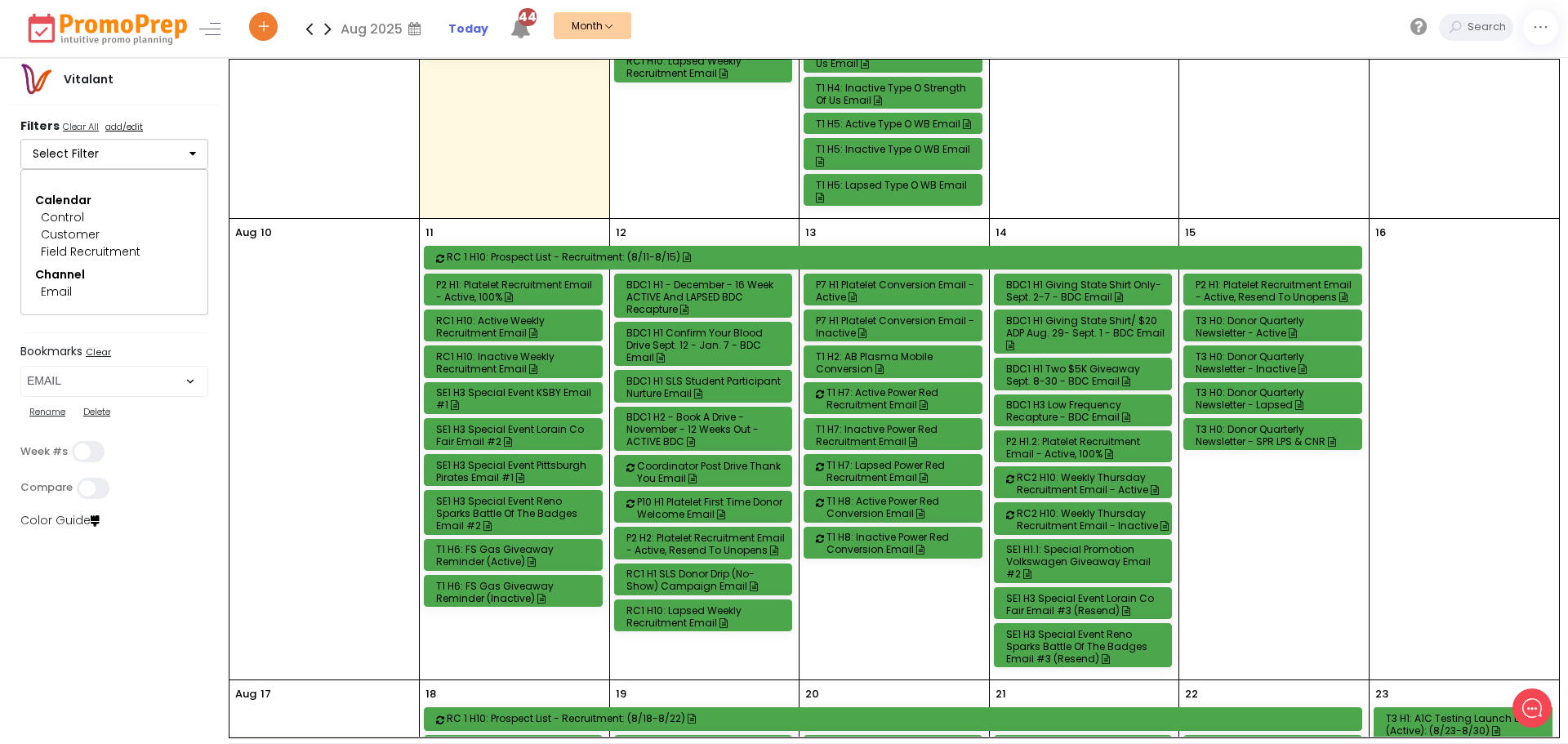 click on "BDC1 H3 Low Frequency Recapture - BDC Email" at bounding box center (1085, 411) 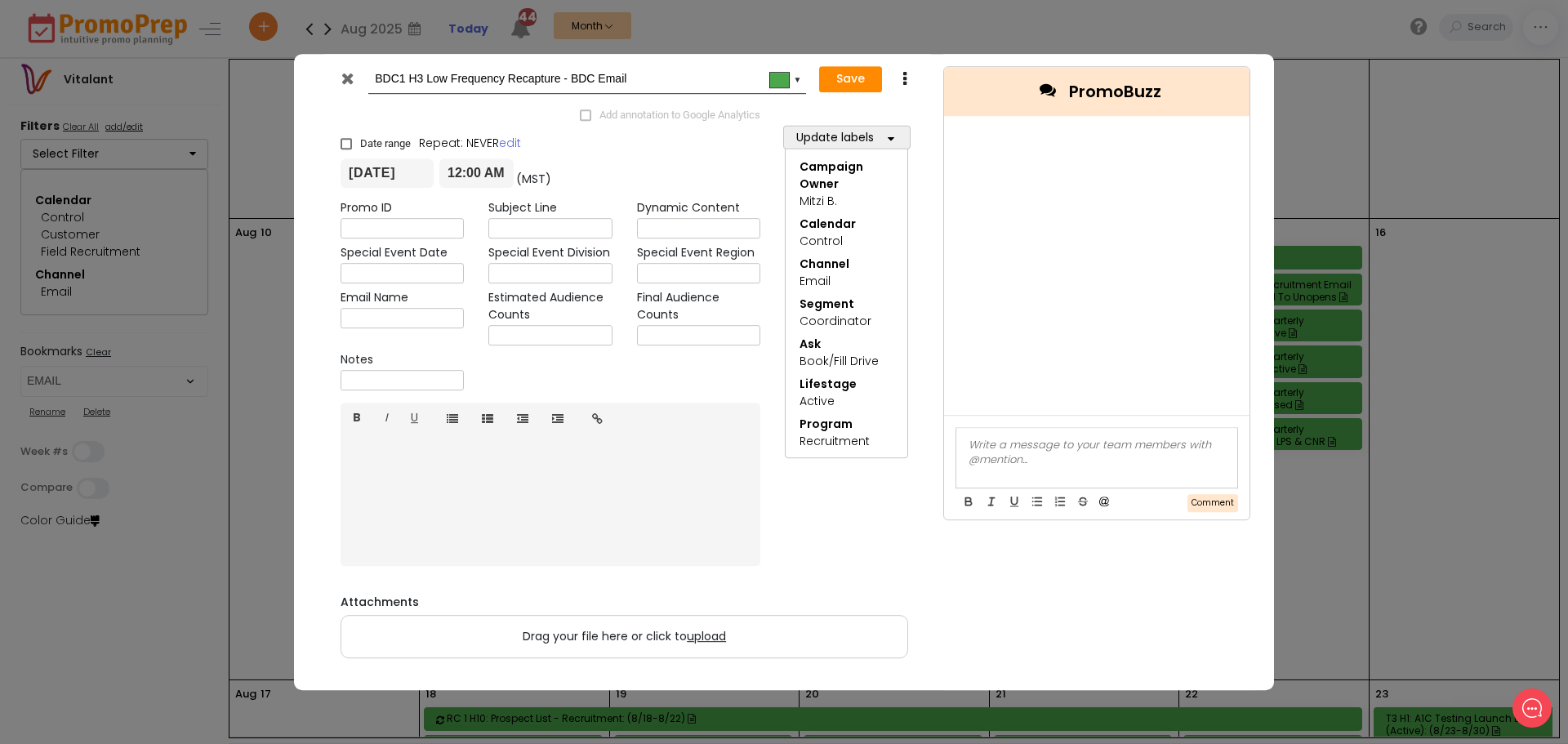 click at bounding box center (347, 78) 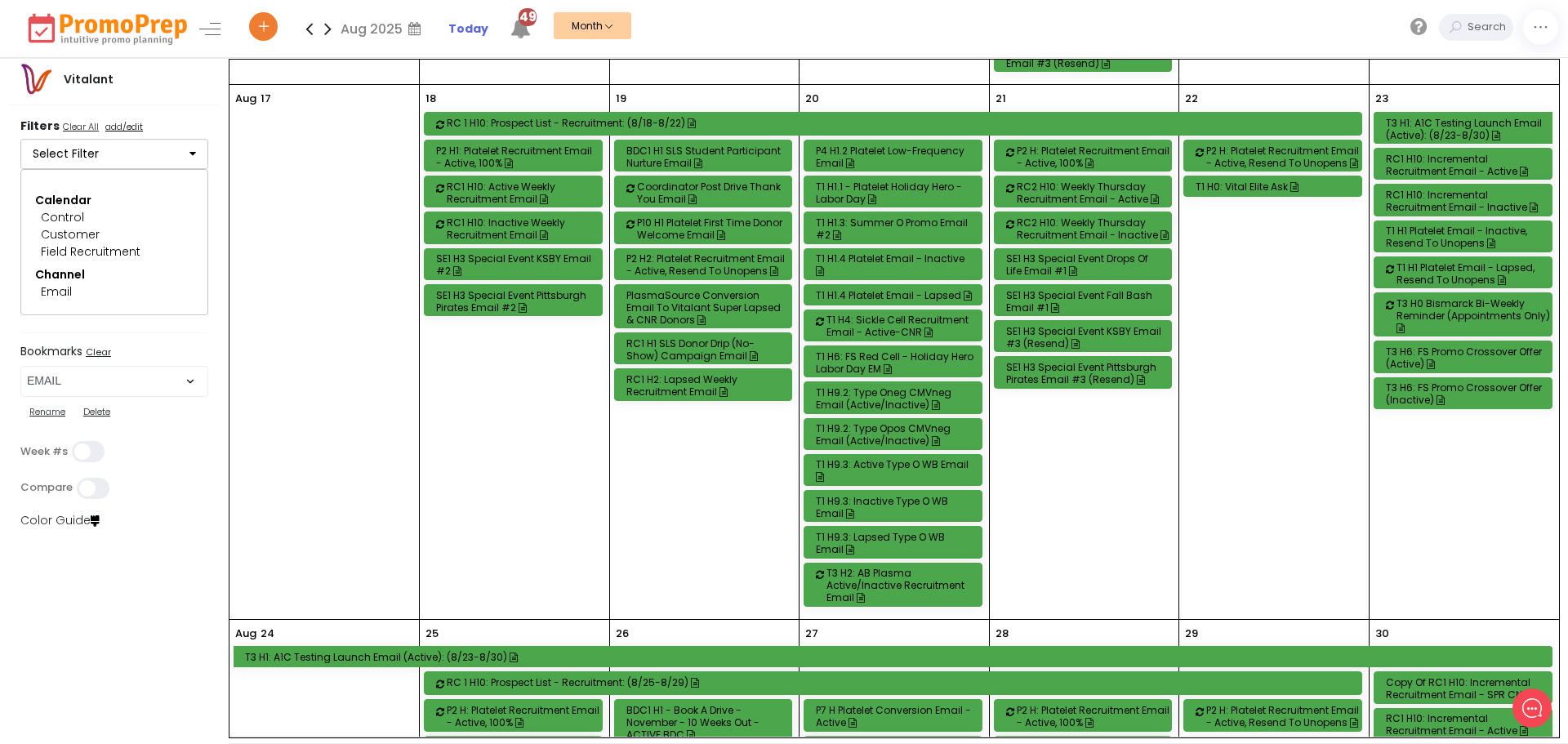 scroll, scrollTop: 1143, scrollLeft: 0, axis: vertical 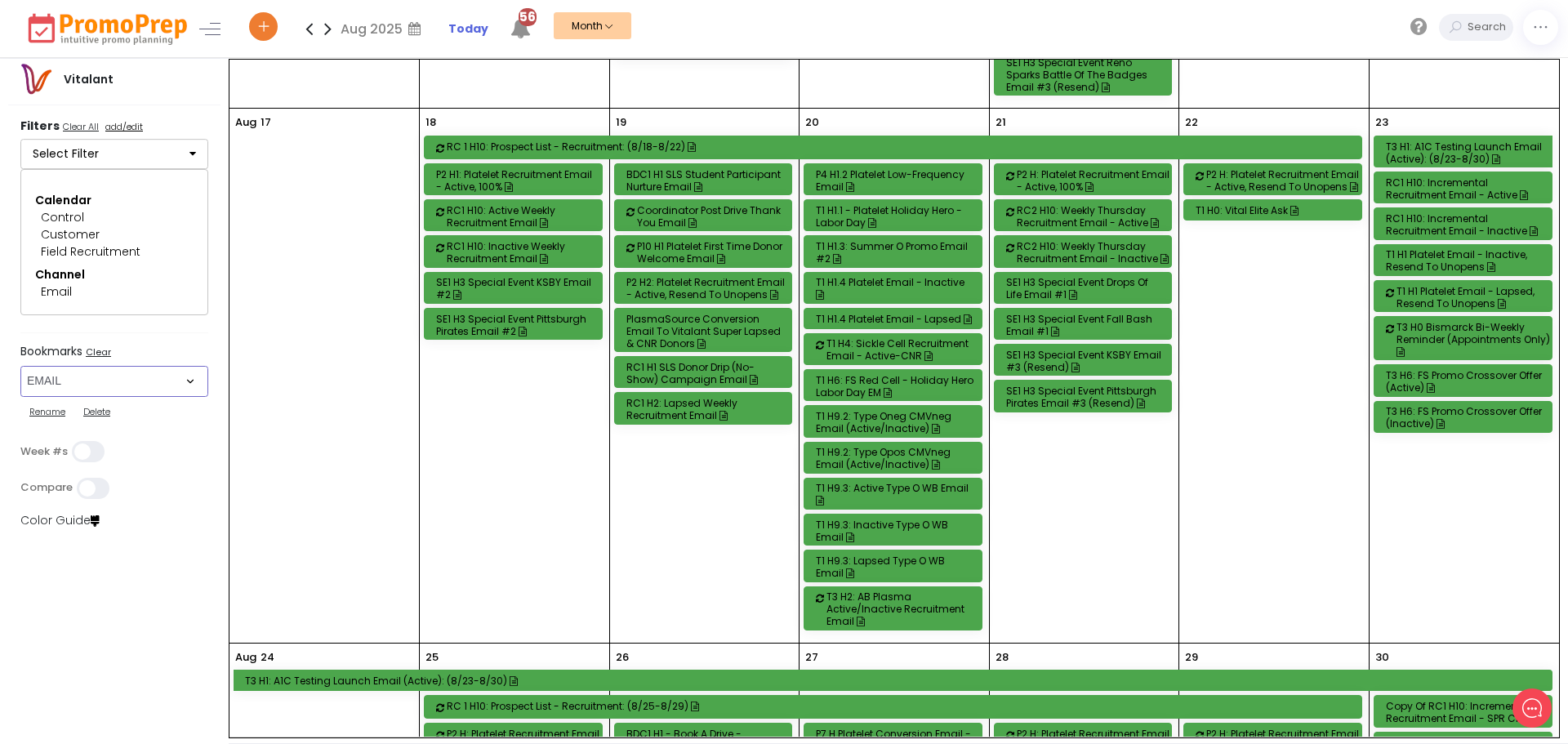 click on "Select Bookmark  Auto: SMS   BVR: Control, Customer, Field, Transactional   Control: Direct Mail   Control: Email   Control: Mail and Ads   Control: SMS   EMAIL   Fulfillment: FCI email included   Fulfillment: Redemption list only   Phone   Promo/Fulfillment   Push   Push and Message Center   Push: All   SMS: Control, Customer, Field, Transactional   SMS/MMS (Control, Cust, Field)   Special Events" at bounding box center [114, 381] 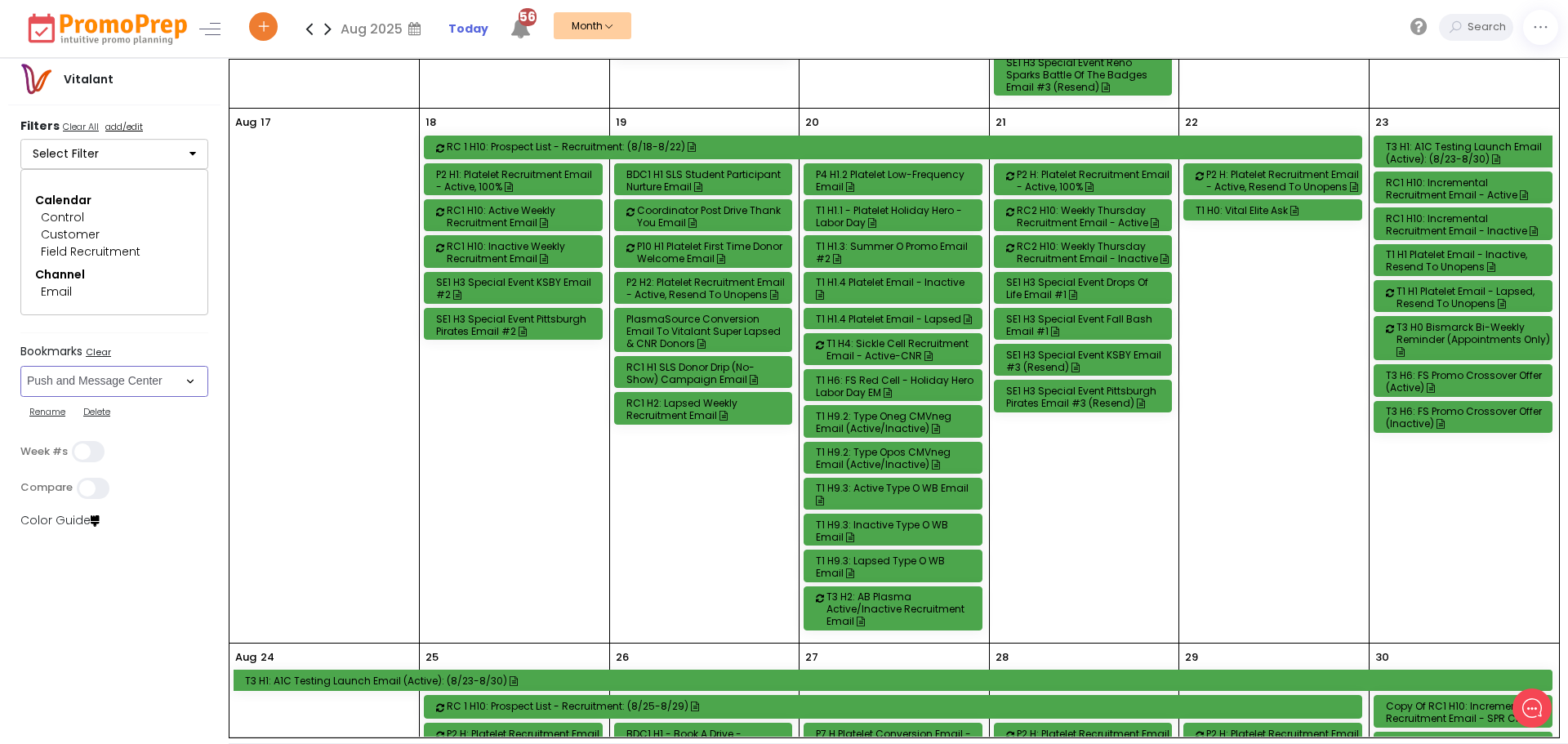 click on "Select Bookmark  Auto: SMS   BVR: Control, Customer, Field, Transactional   Control: Direct Mail   Control: Email   Control: Mail and Ads   Control: SMS   EMAIL   Fulfillment: FCI email included   Fulfillment: Redemption list only   Phone   Promo/Fulfillment   Push   Push and Message Center   Push: All   SMS: Control, Customer, Field, Transactional   SMS/MMS (Control, Cust, Field)   Special Events" at bounding box center (114, 381) 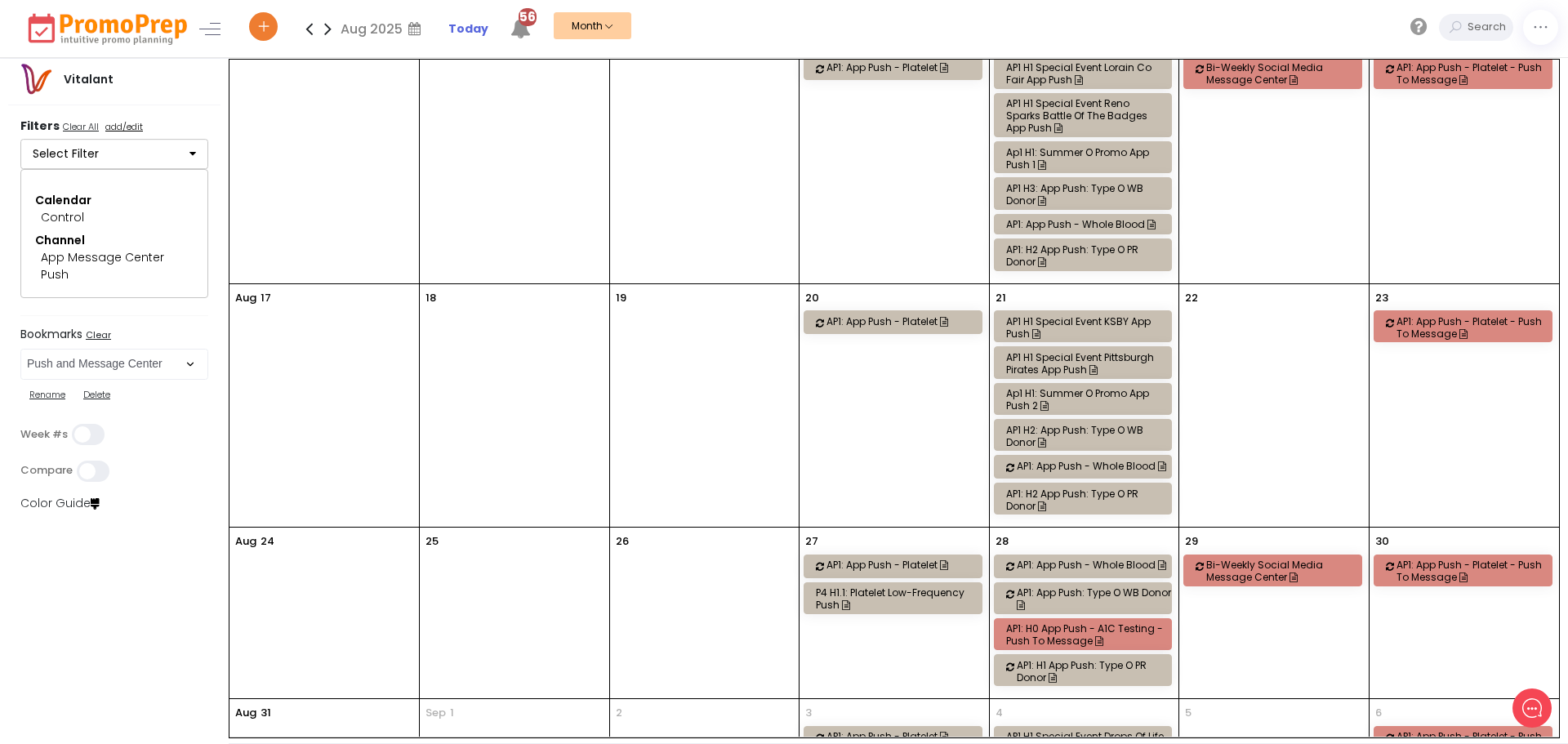 scroll, scrollTop: 490, scrollLeft: 0, axis: vertical 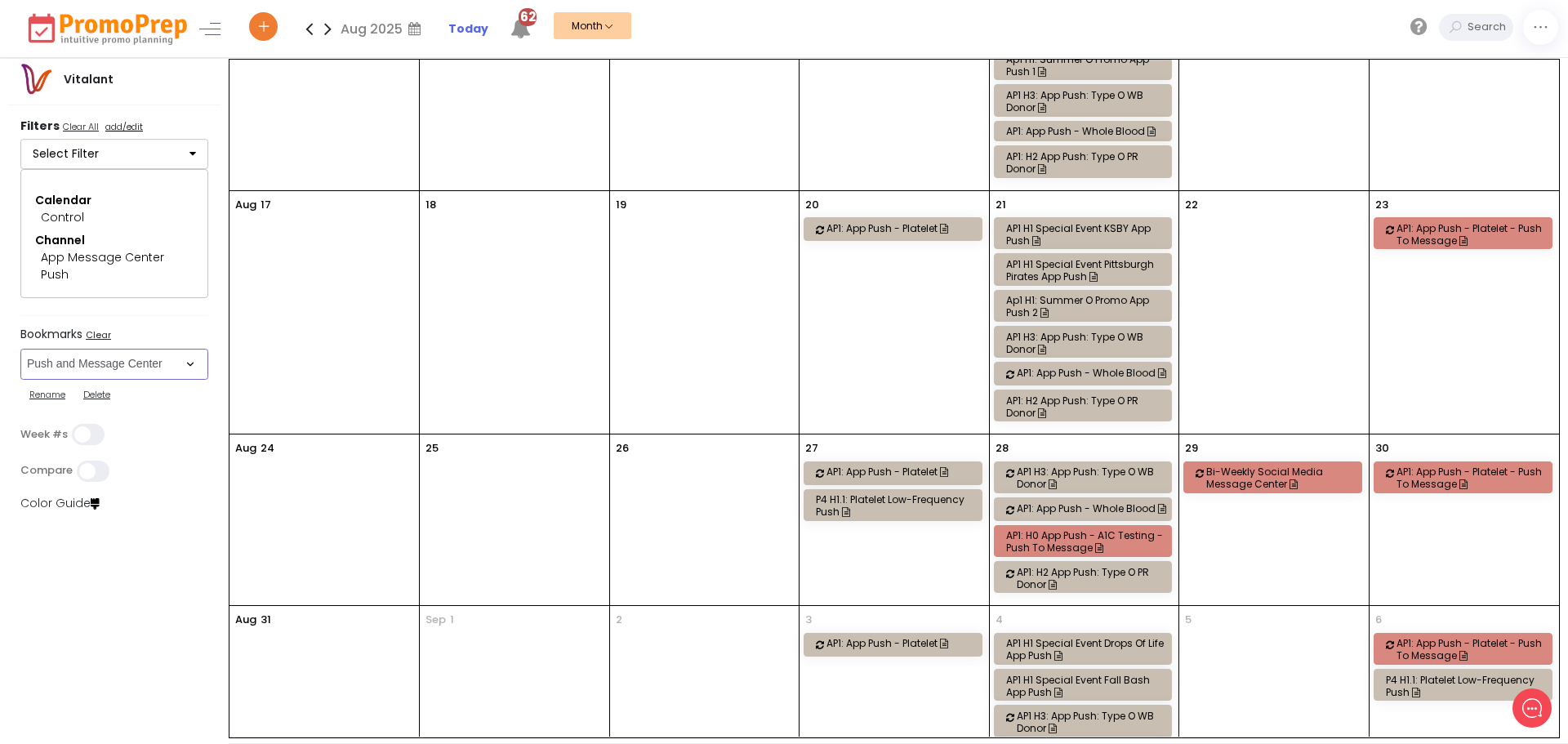 click on "Select Bookmark  Auto: SMS   BVR: Control, Customer, Field, Transactional   Control: Direct Mail   Control: Email   Control: Mail and Ads   Control: SMS   EMAIL   Fulfillment: FCI email included   Fulfillment: Redemption list only   Phone   Promo/Fulfillment   Push   Push and Message Center   Push: All   SMS: Control, Customer, Field, Transactional   SMS/MMS (Control, Cust, Field)   Special Events" at bounding box center [114, 364] 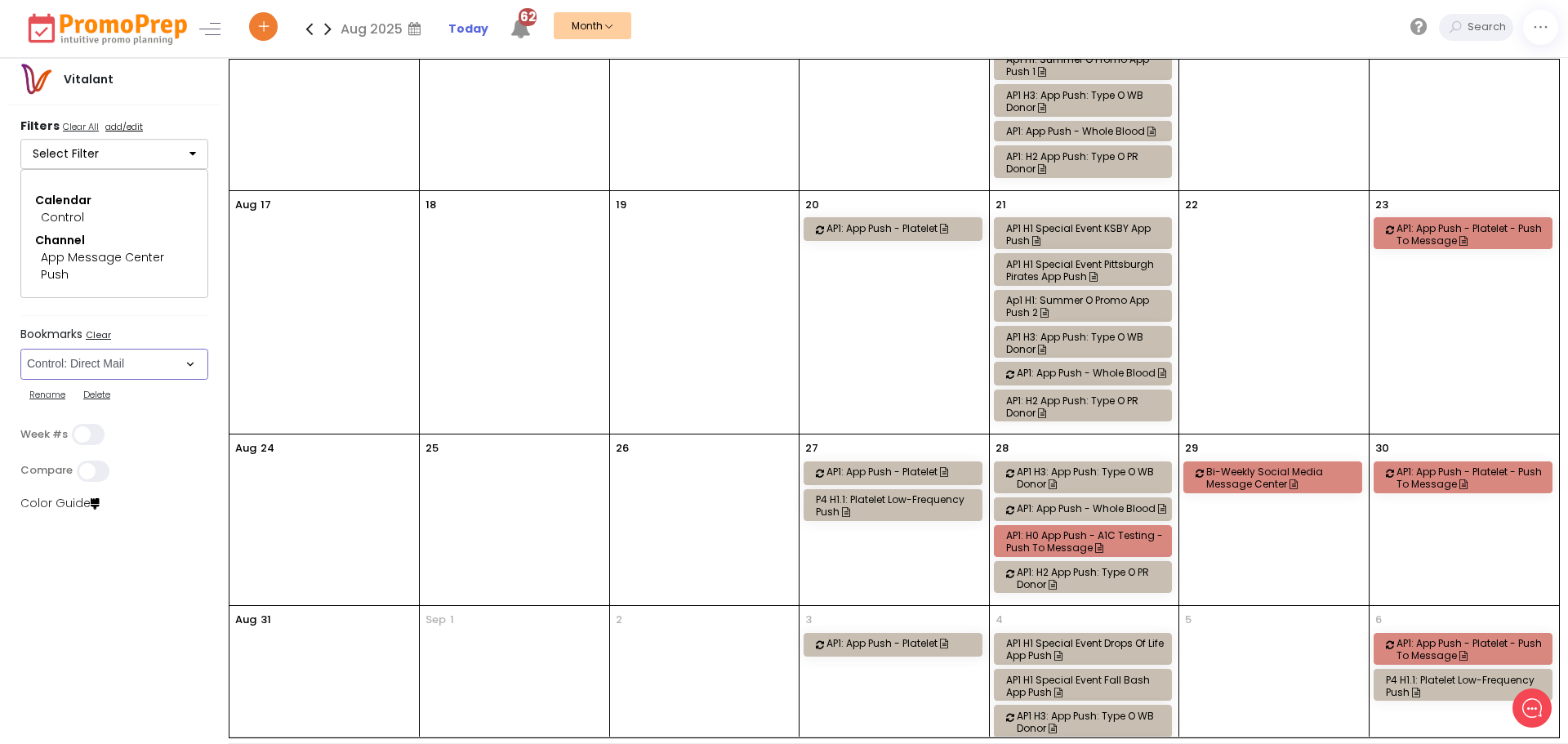 click on "Select Bookmark  Auto: SMS   BVR: Control, Customer, Field, Transactional   Control: Direct Mail   Control: Email   Control: Mail and Ads   Control: SMS   EMAIL   Fulfillment: FCI email included   Fulfillment: Redemption list only   Phone   Promo/Fulfillment   Push   Push and Message Center   Push: All   SMS: Control, Customer, Field, Transactional   SMS/MMS (Control, Cust, Field)   Special Events" at bounding box center (114, 364) 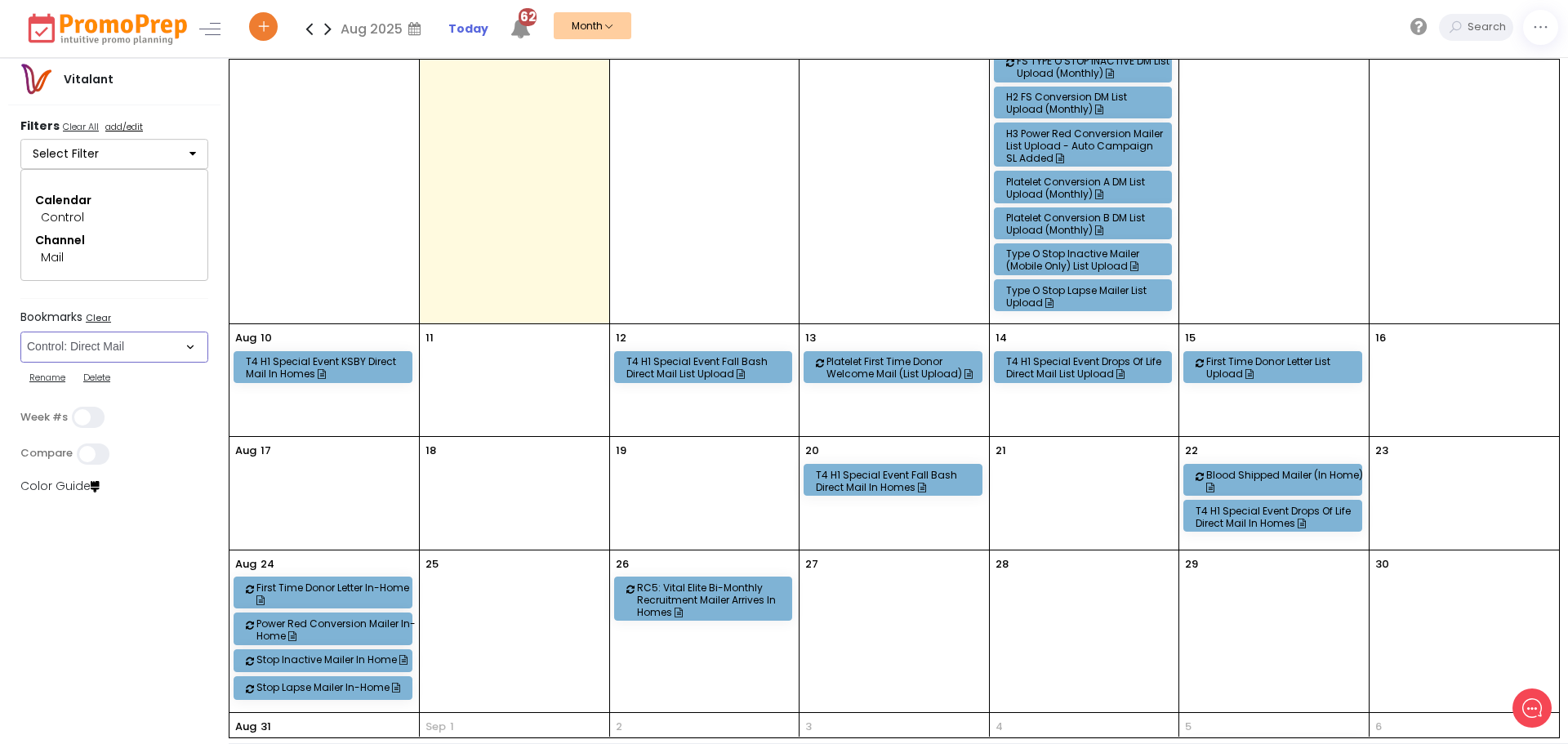 scroll, scrollTop: 245, scrollLeft: 0, axis: vertical 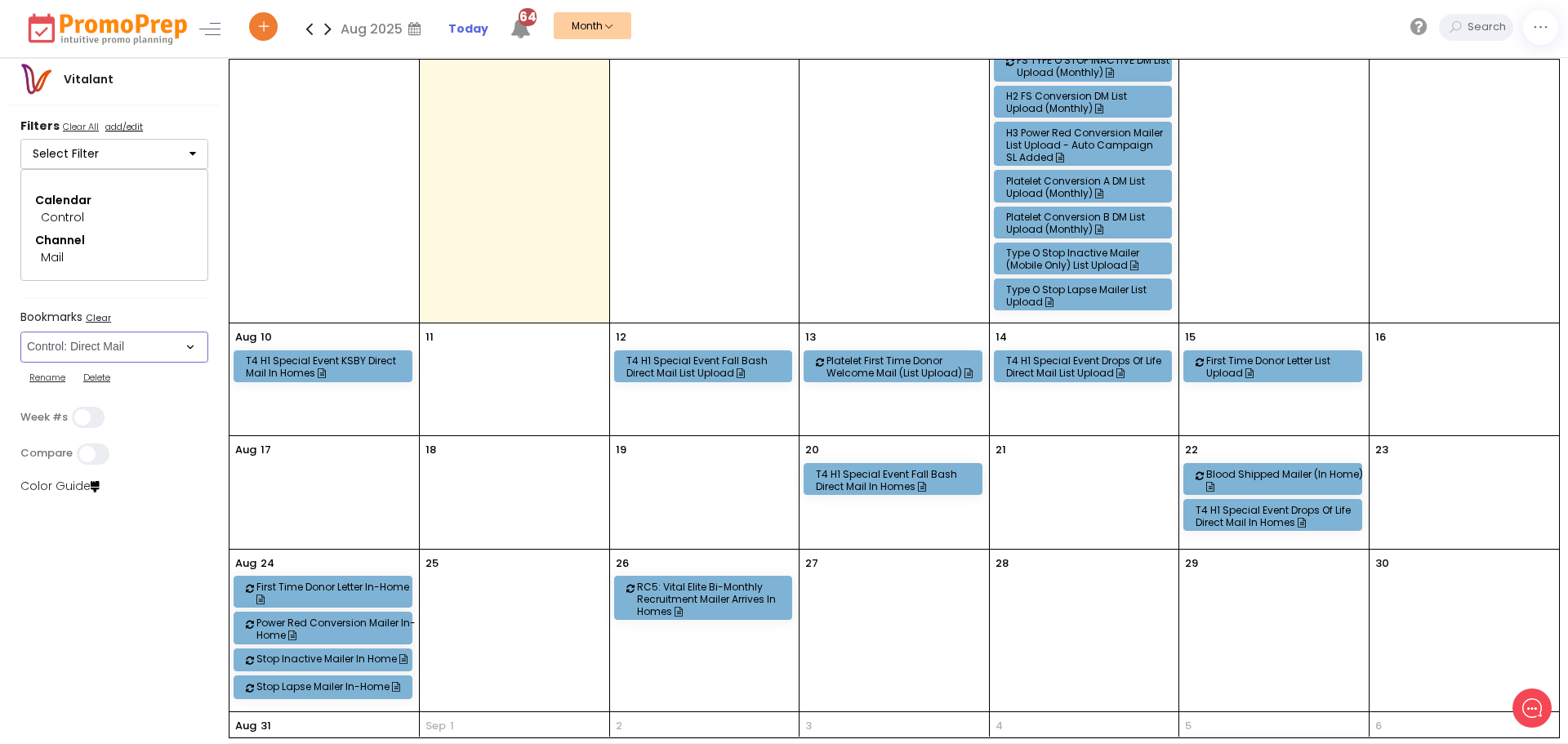 click on "Select Bookmark  Auto: SMS   BVR: Control, Customer, Field, Transactional   Control: Direct Mail   Control: Email   Control: Mail and Ads   Control: SMS   EMAIL   Fulfillment: FCI email included   Fulfillment: Redemption list only   Phone   Promo/Fulfillment   Push   Push and Message Center   Push: All   SMS: Control, Customer, Field, Transactional   SMS/MMS (Control, Cust, Field)   Special Events" at bounding box center (114, 347) 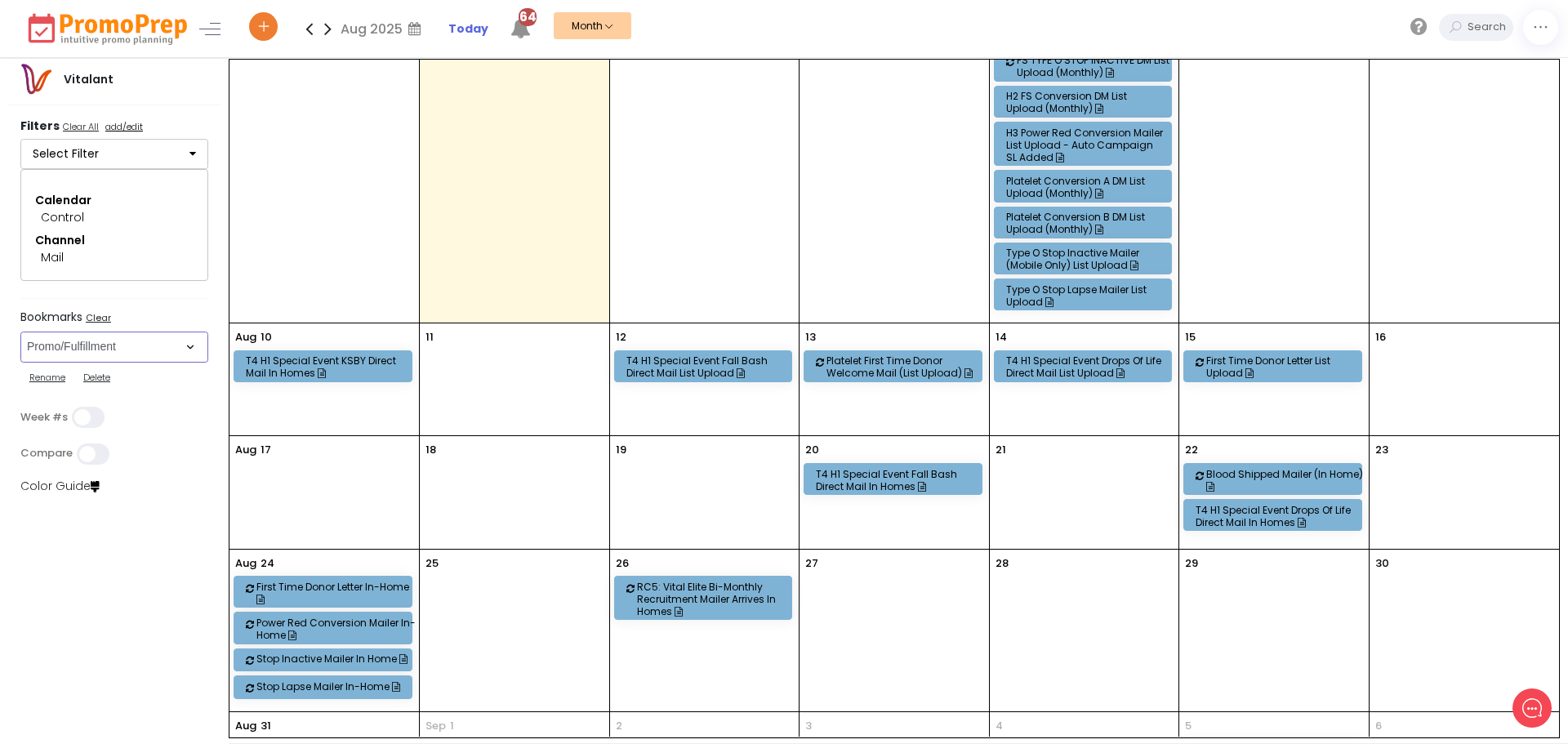 click on "Select Bookmark  Auto: SMS   BVR: Control, Customer, Field, Transactional   Control: Direct Mail   Control: Email   Control: Mail and Ads   Control: SMS   EMAIL   Fulfillment: FCI email included   Fulfillment: Redemption list only   Phone   Promo/Fulfillment   Push   Push and Message Center   Push: All   SMS: Control, Customer, Field, Transactional   SMS/MMS (Control, Cust, Field)   Special Events" at bounding box center (114, 347) 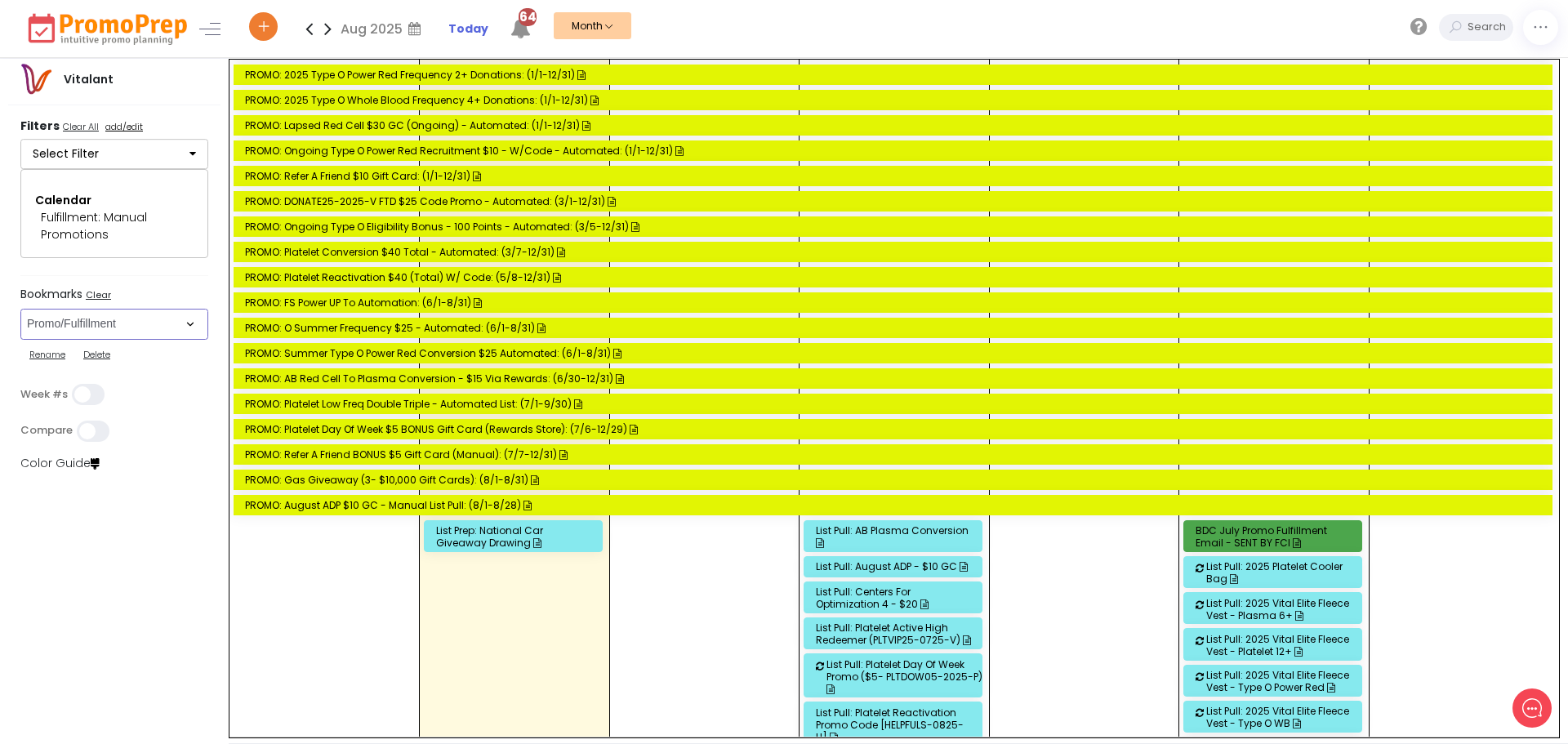 scroll, scrollTop: 1143, scrollLeft: 0, axis: vertical 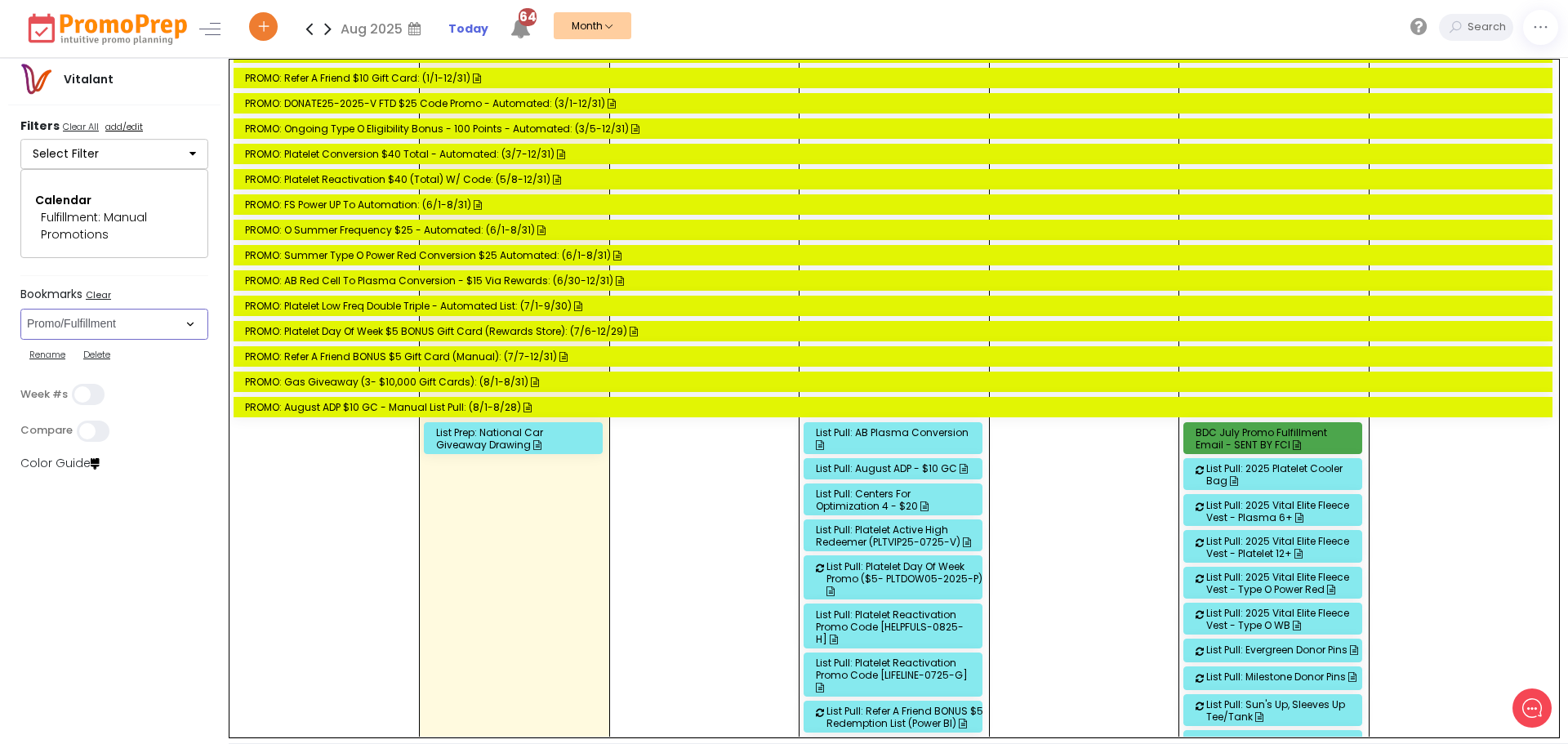 click on "List Prep: National Car Giveaway Drawing" at bounding box center (515, 439) 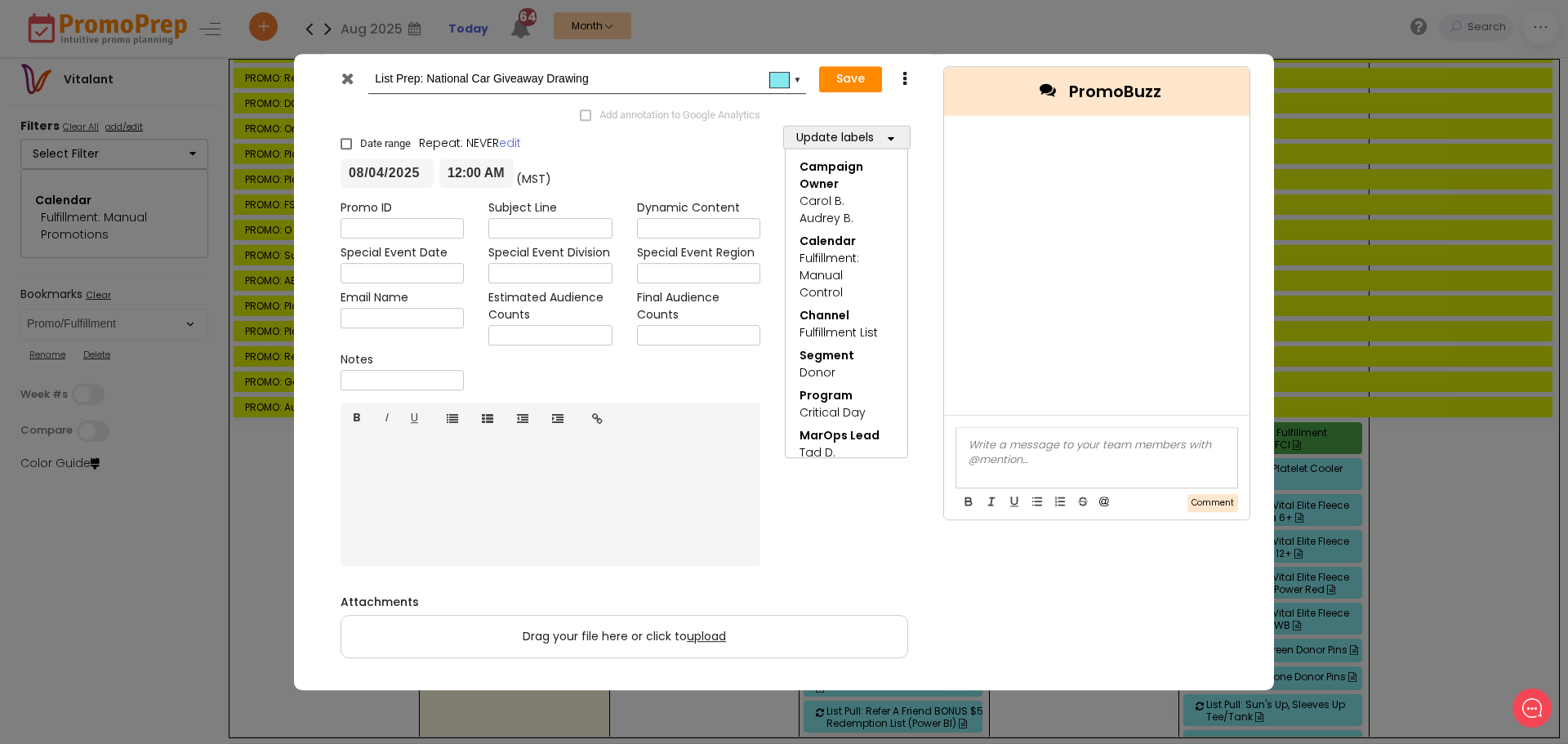 scroll, scrollTop: 47, scrollLeft: 0, axis: vertical 